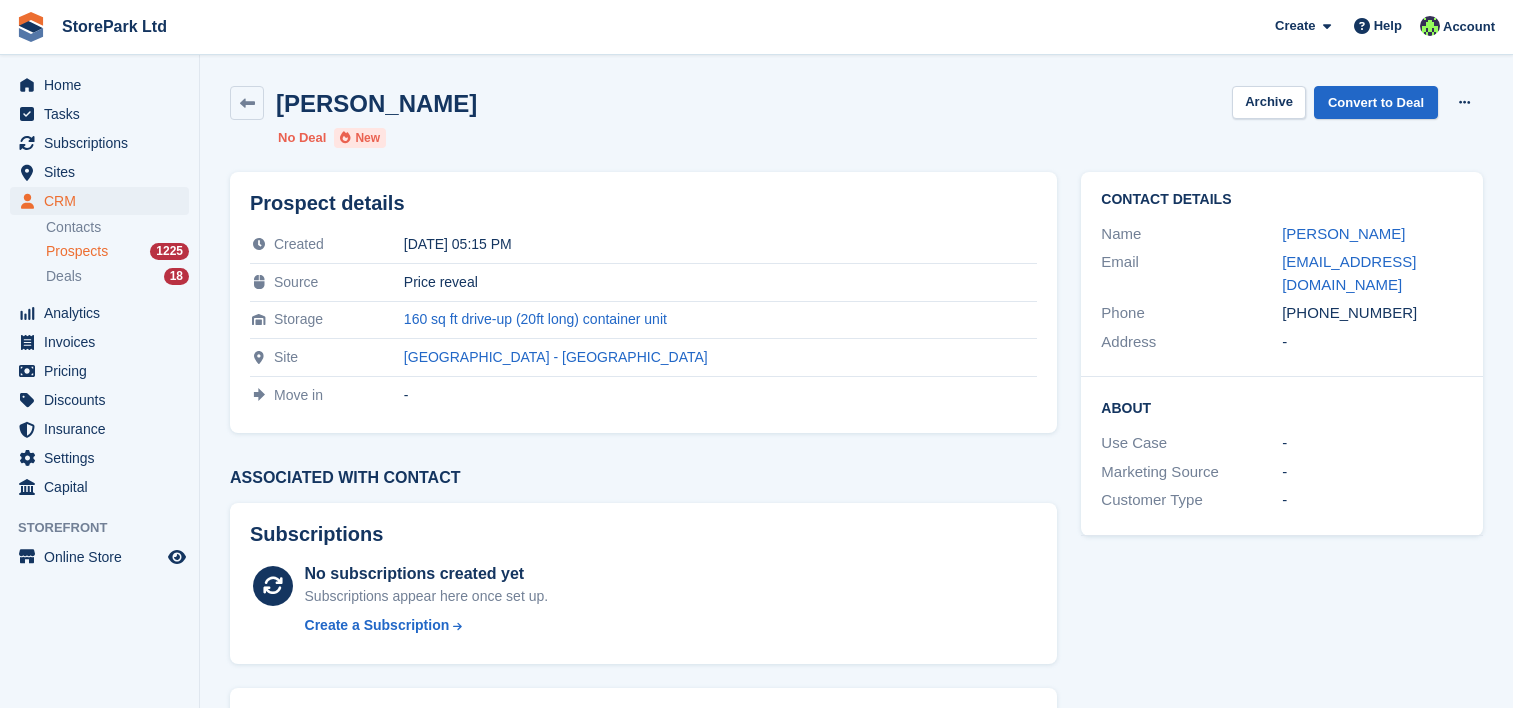scroll, scrollTop: 0, scrollLeft: 0, axis: both 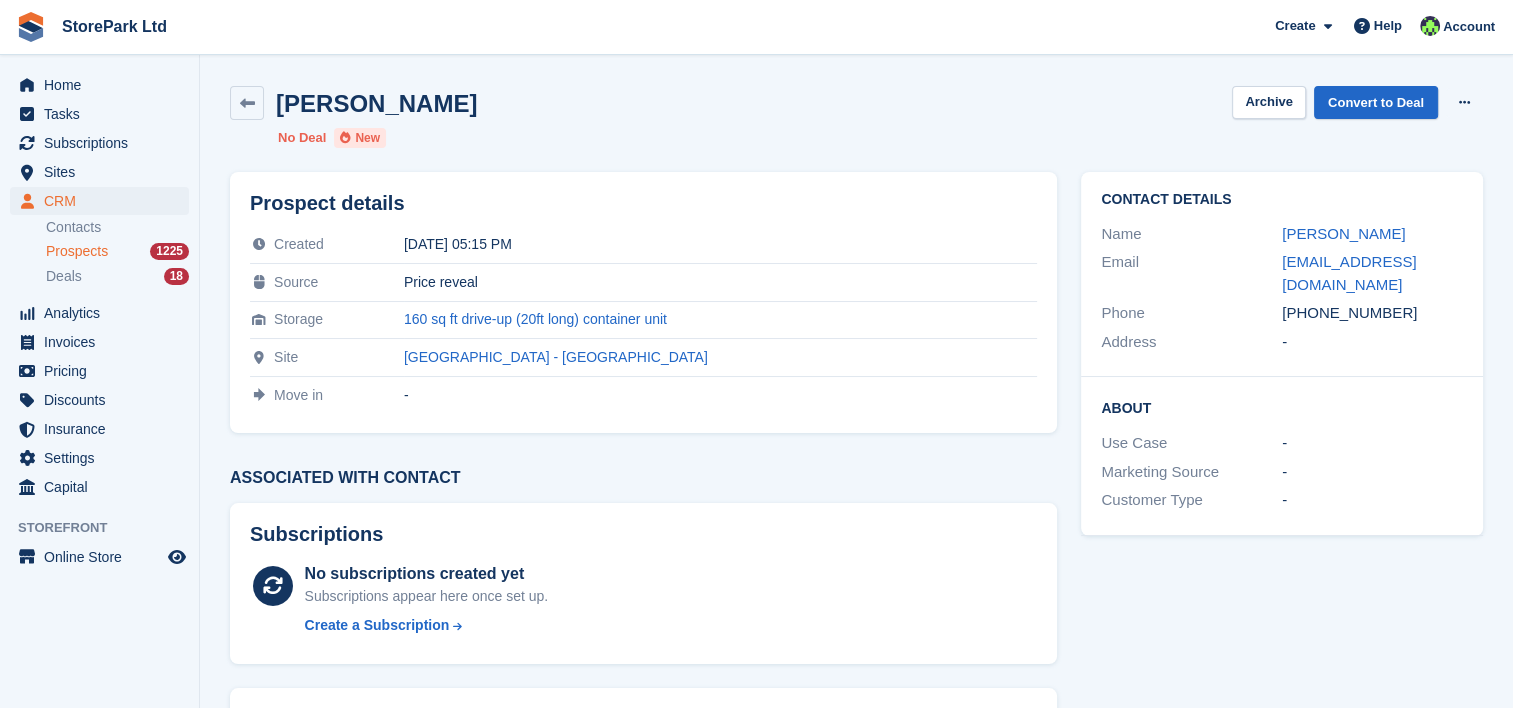 click on "Prospects" at bounding box center (77, 251) 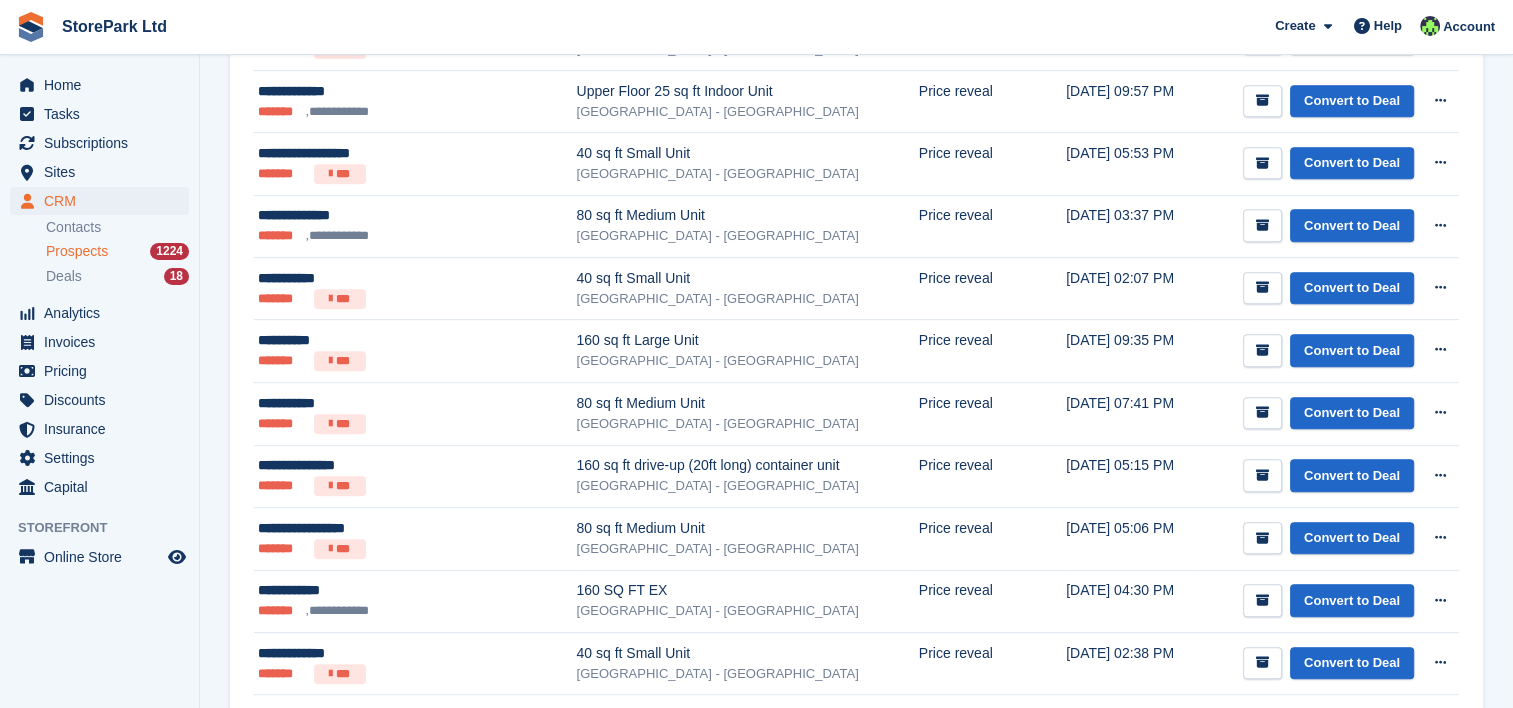 scroll, scrollTop: 876, scrollLeft: 0, axis: vertical 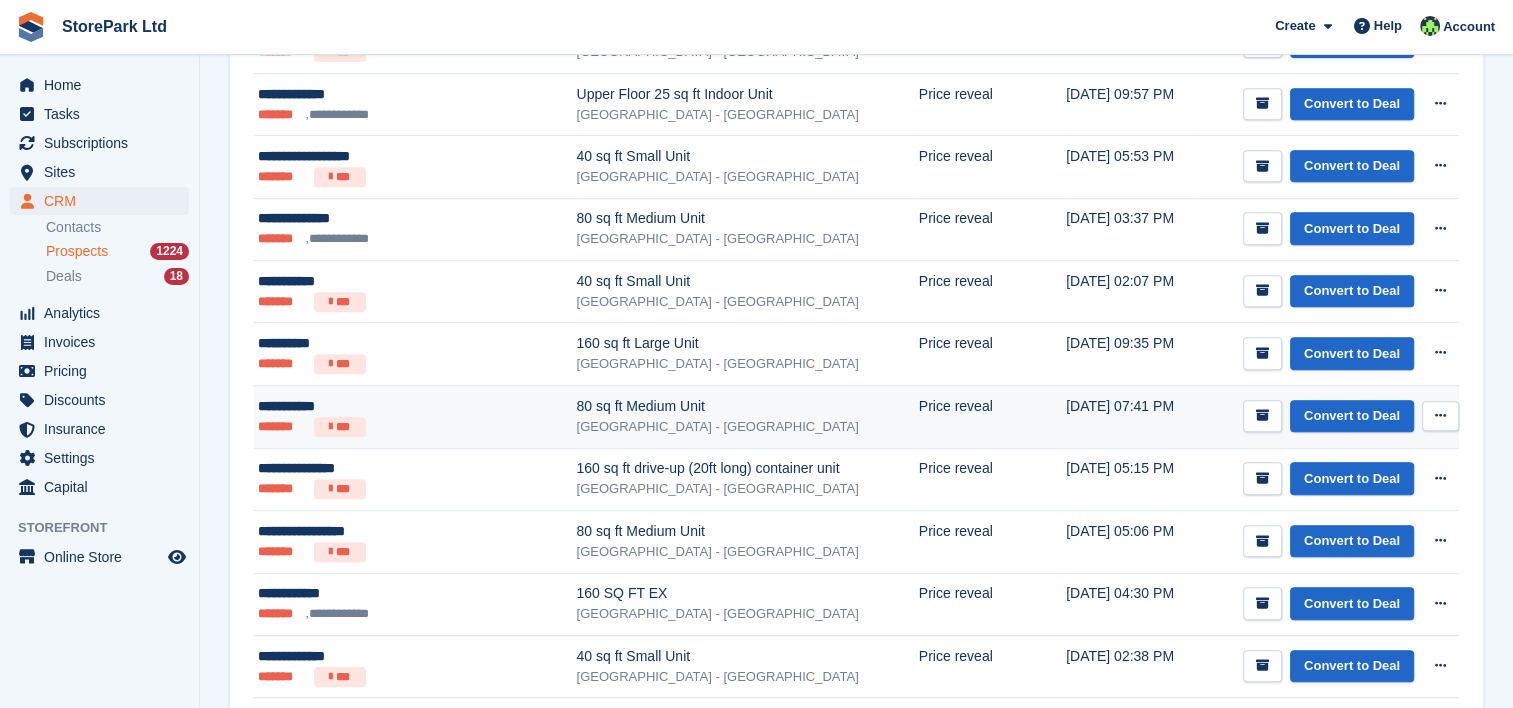 click on "*******
***" at bounding box center [389, 427] 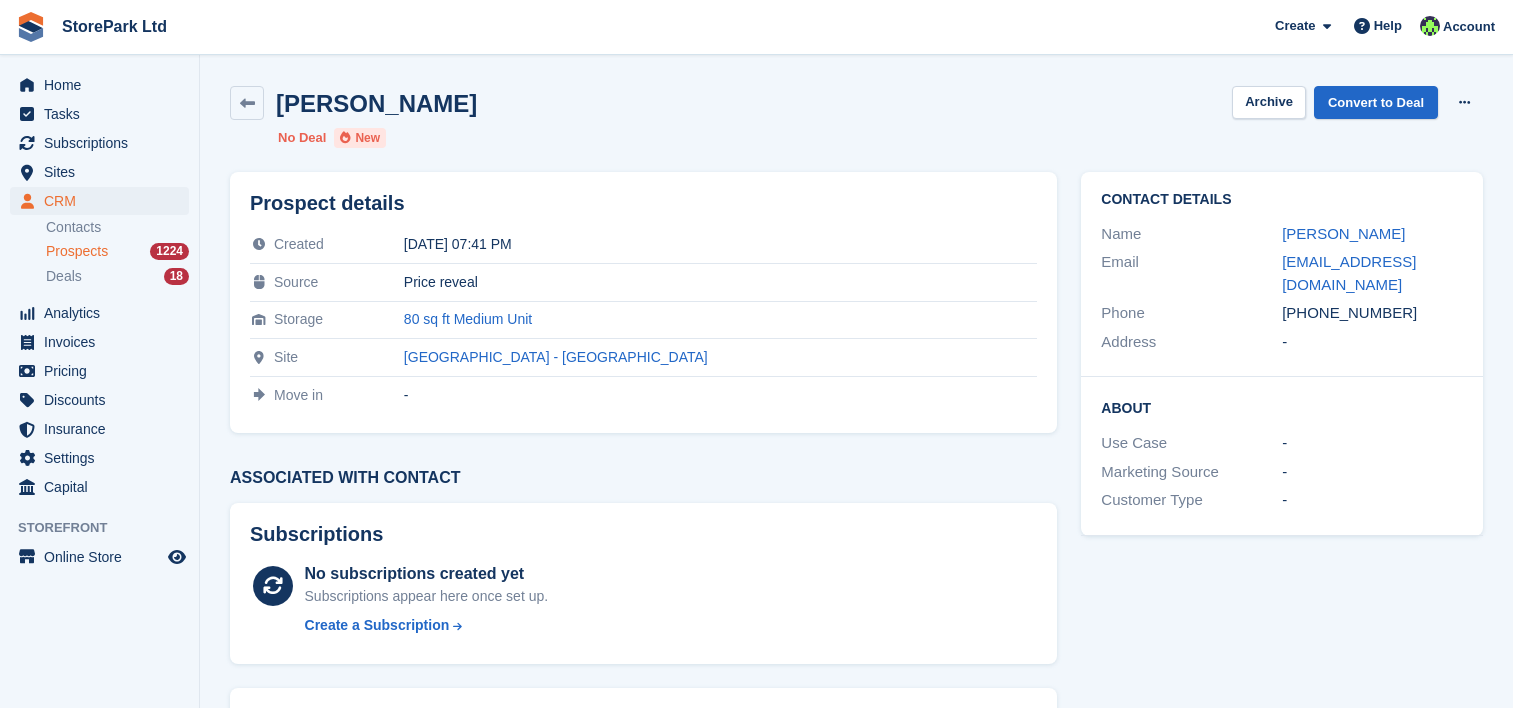 scroll, scrollTop: 0, scrollLeft: 0, axis: both 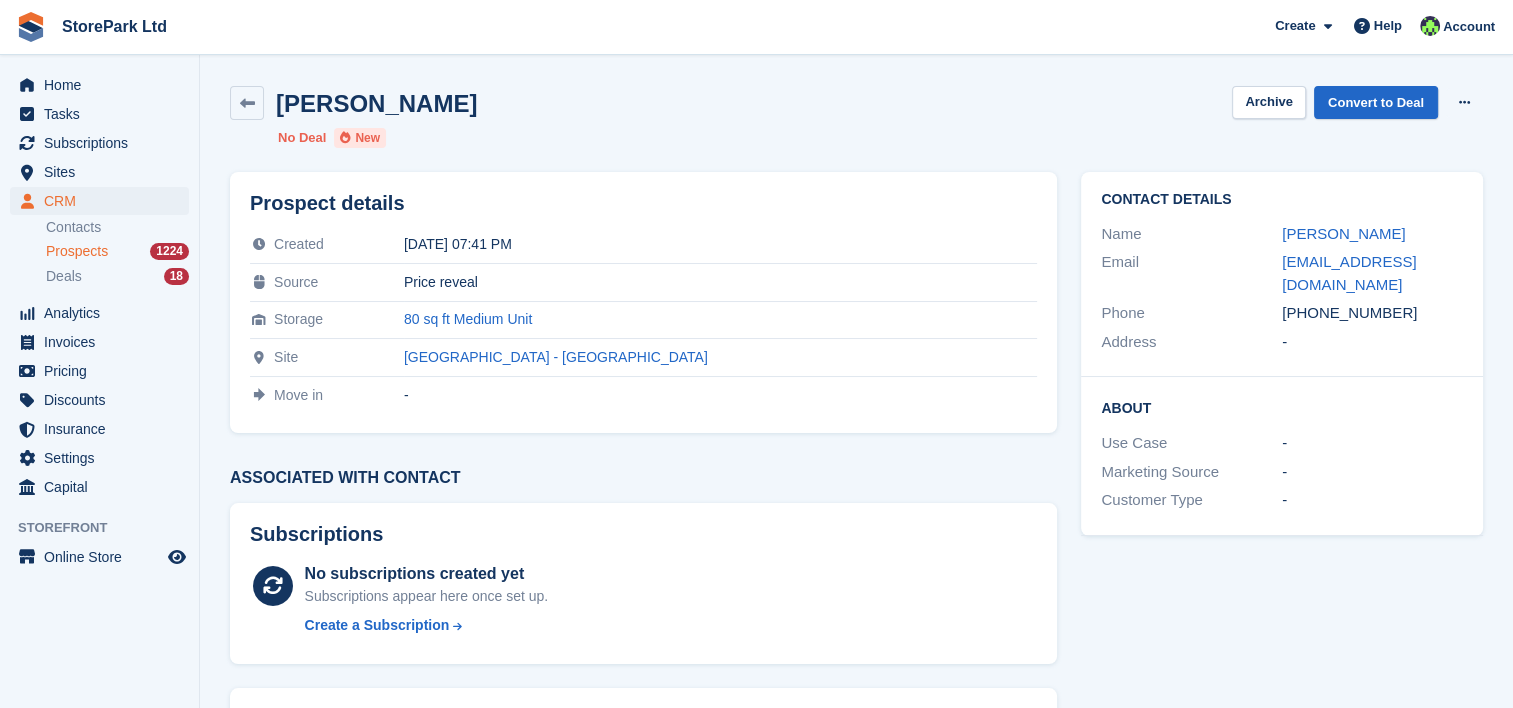 click on "[PERSON_NAME]
Archive
Convert to Deal
Delete prospect
No Deal
New" at bounding box center (856, 117) 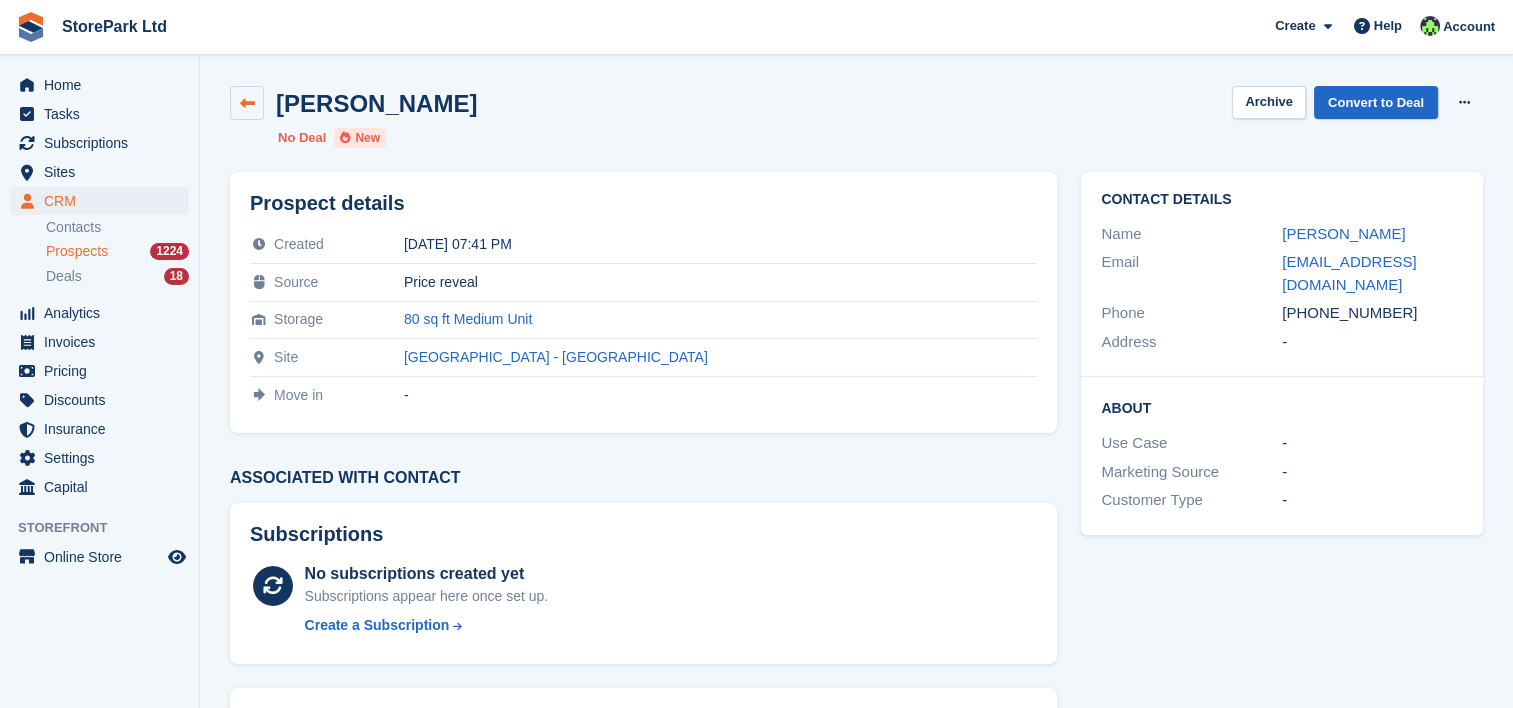 click at bounding box center (247, 103) 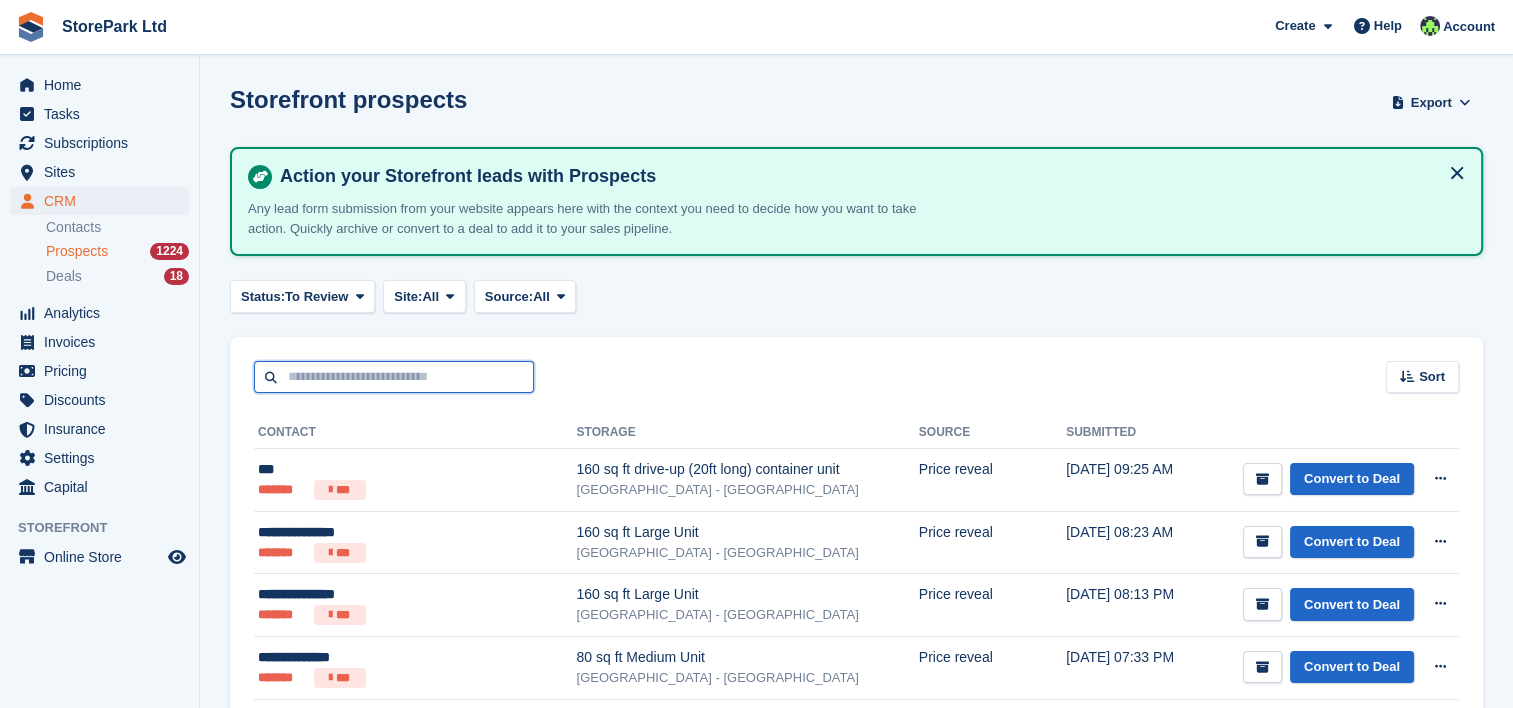 drag, startPoint x: 525, startPoint y: 366, endPoint x: 432, endPoint y: -104, distance: 479.11273 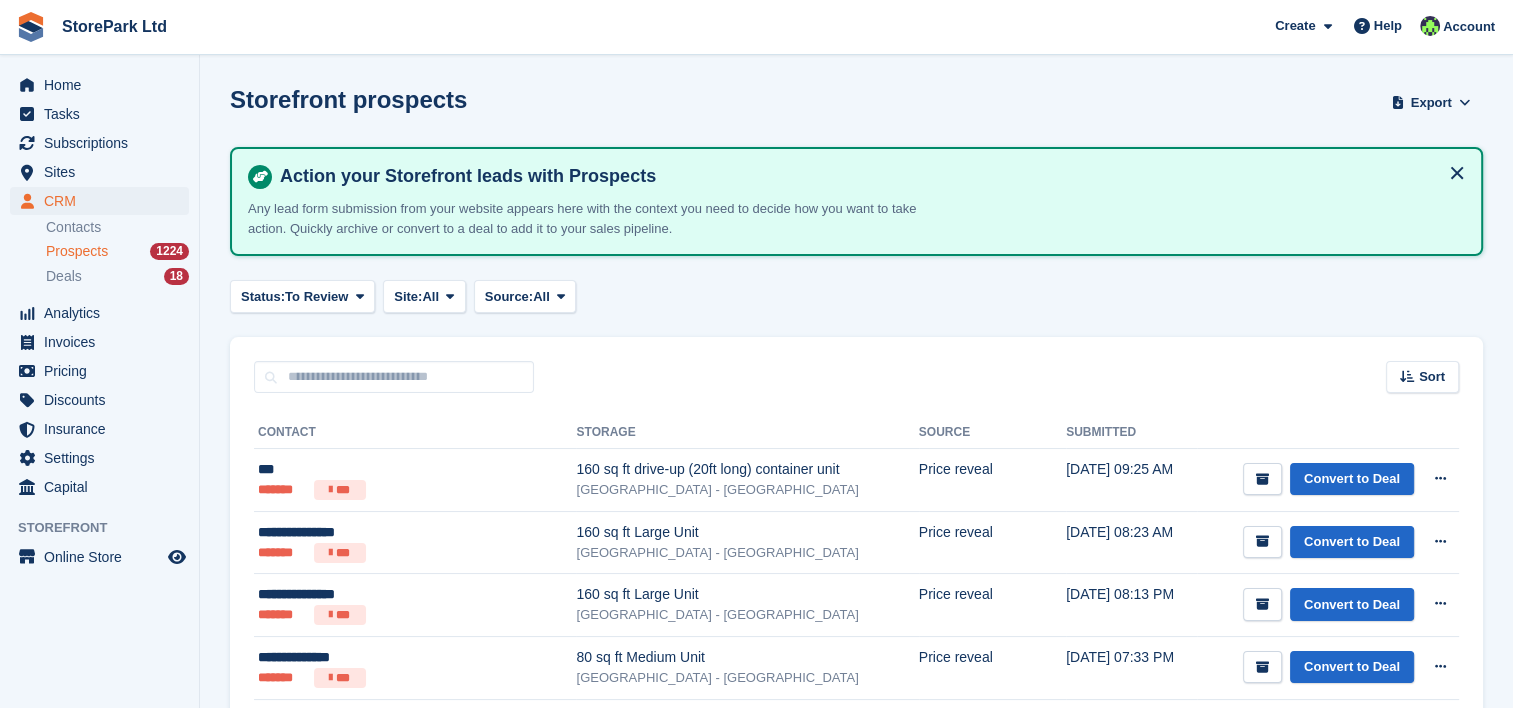 click on "Sort
Sort by
Date submitted
Submitted (oldest first)
Submitted (newest first)" at bounding box center [856, 365] 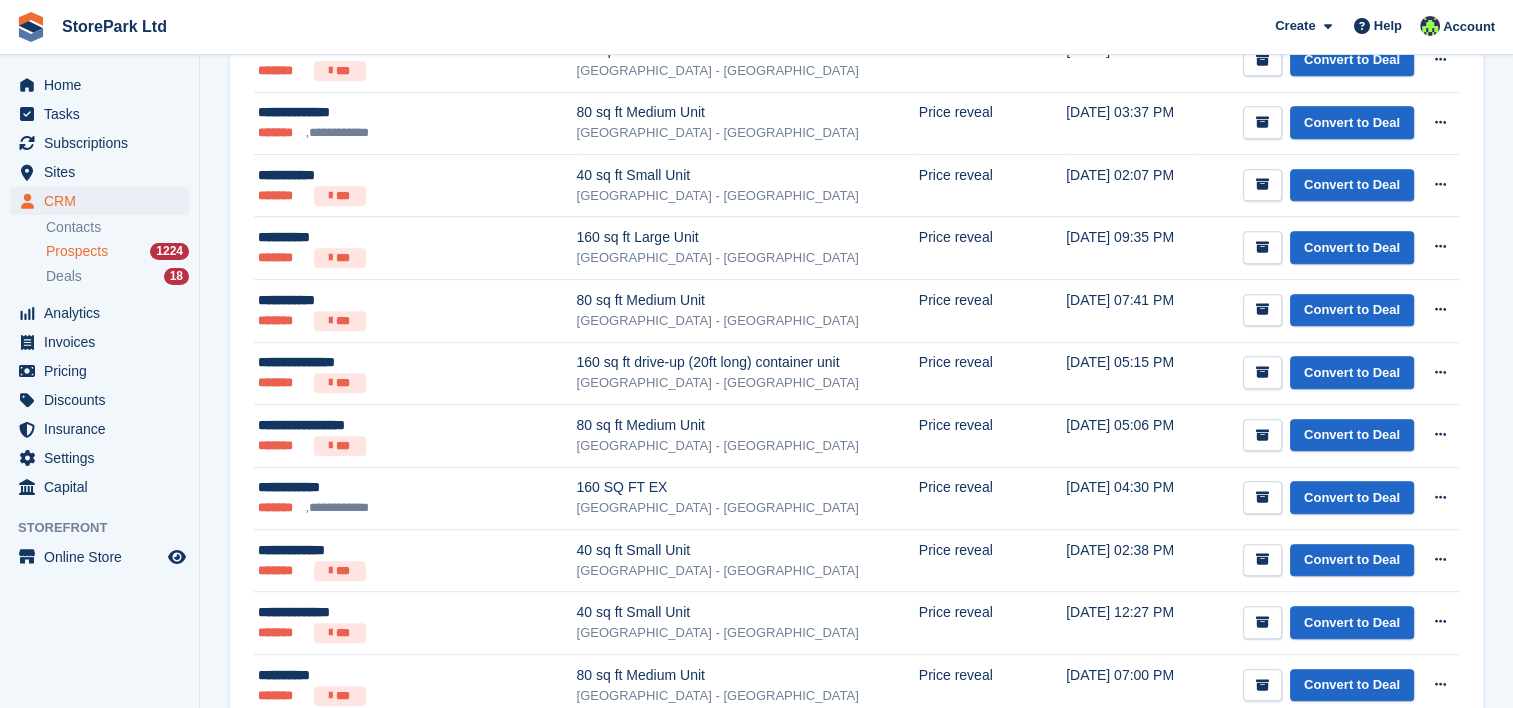 scroll, scrollTop: 980, scrollLeft: 0, axis: vertical 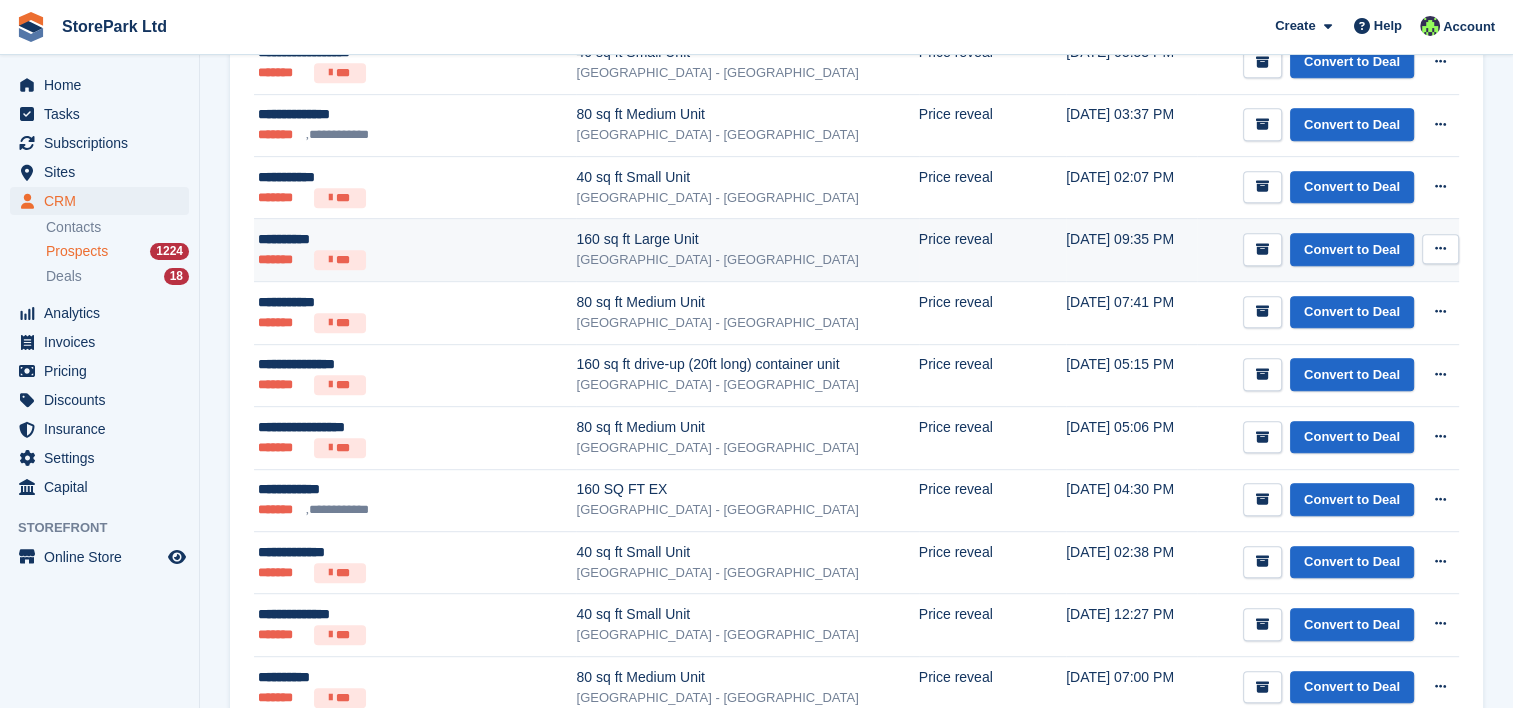 click on "**********" at bounding box center [389, 239] 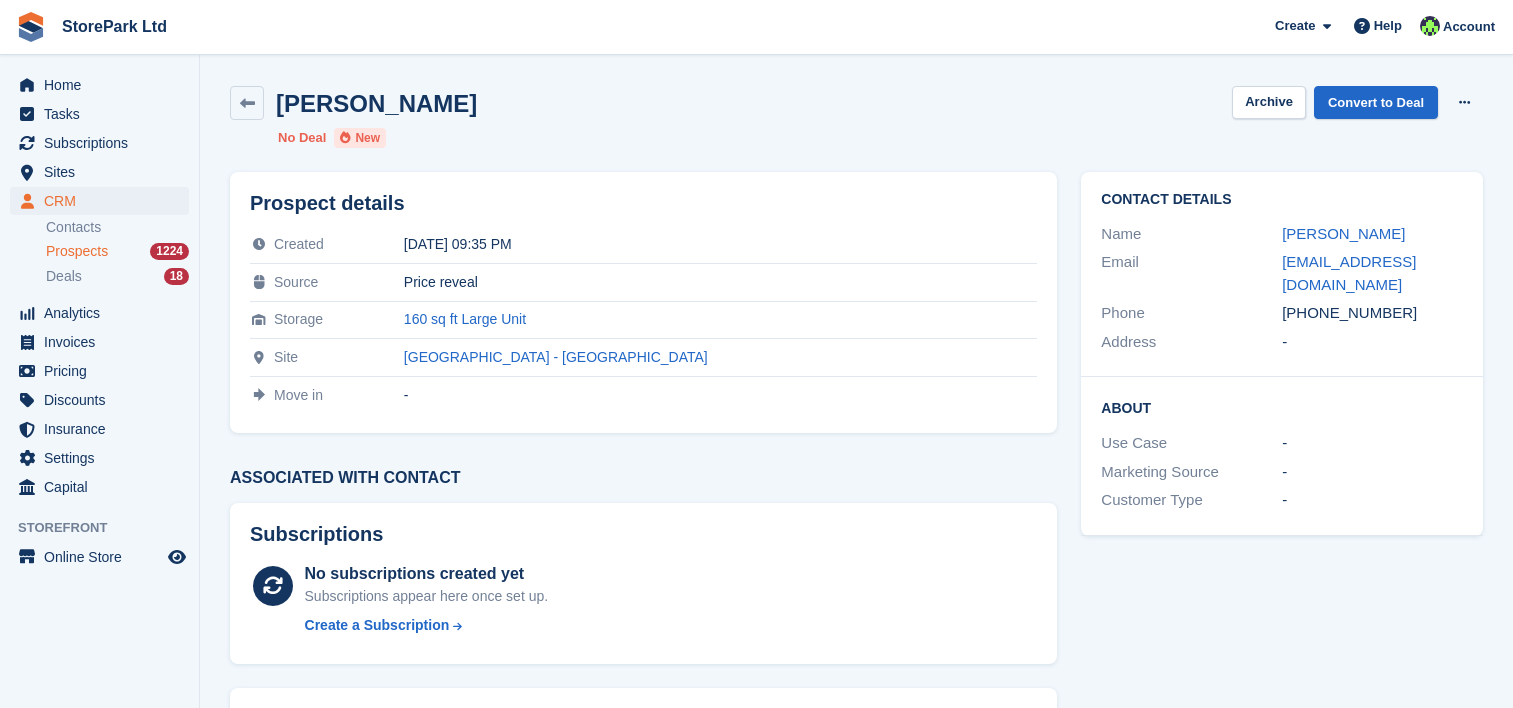 scroll, scrollTop: 0, scrollLeft: 0, axis: both 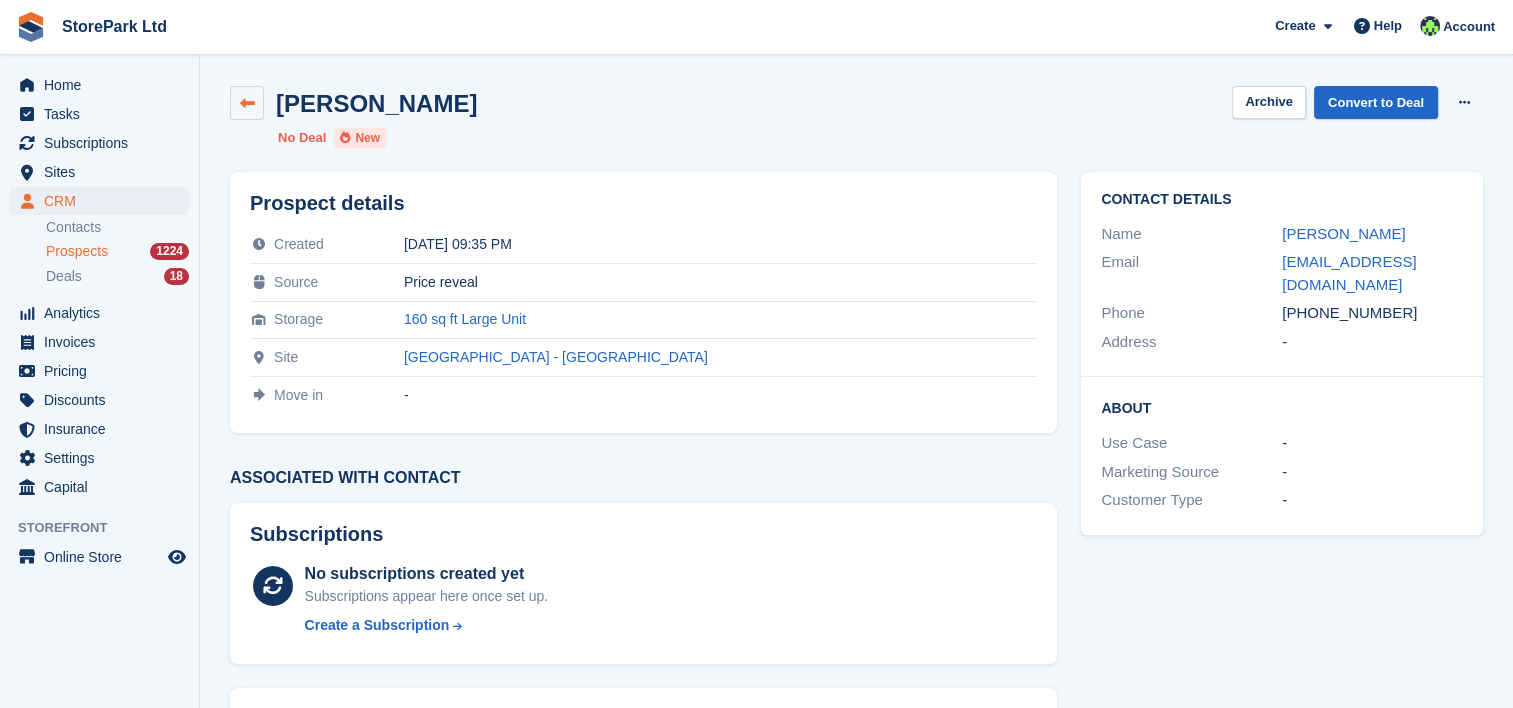 click at bounding box center (247, 103) 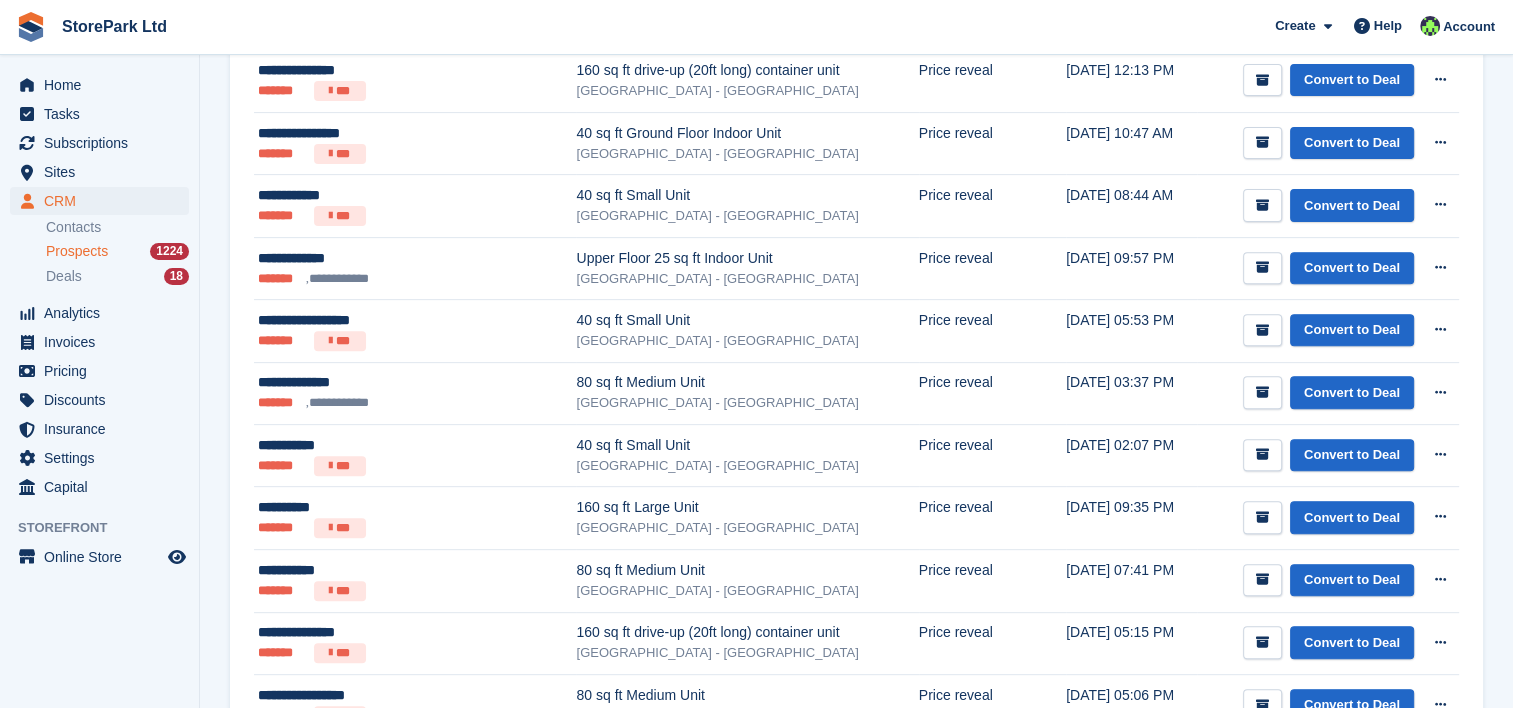 scroll, scrollTop: 696, scrollLeft: 0, axis: vertical 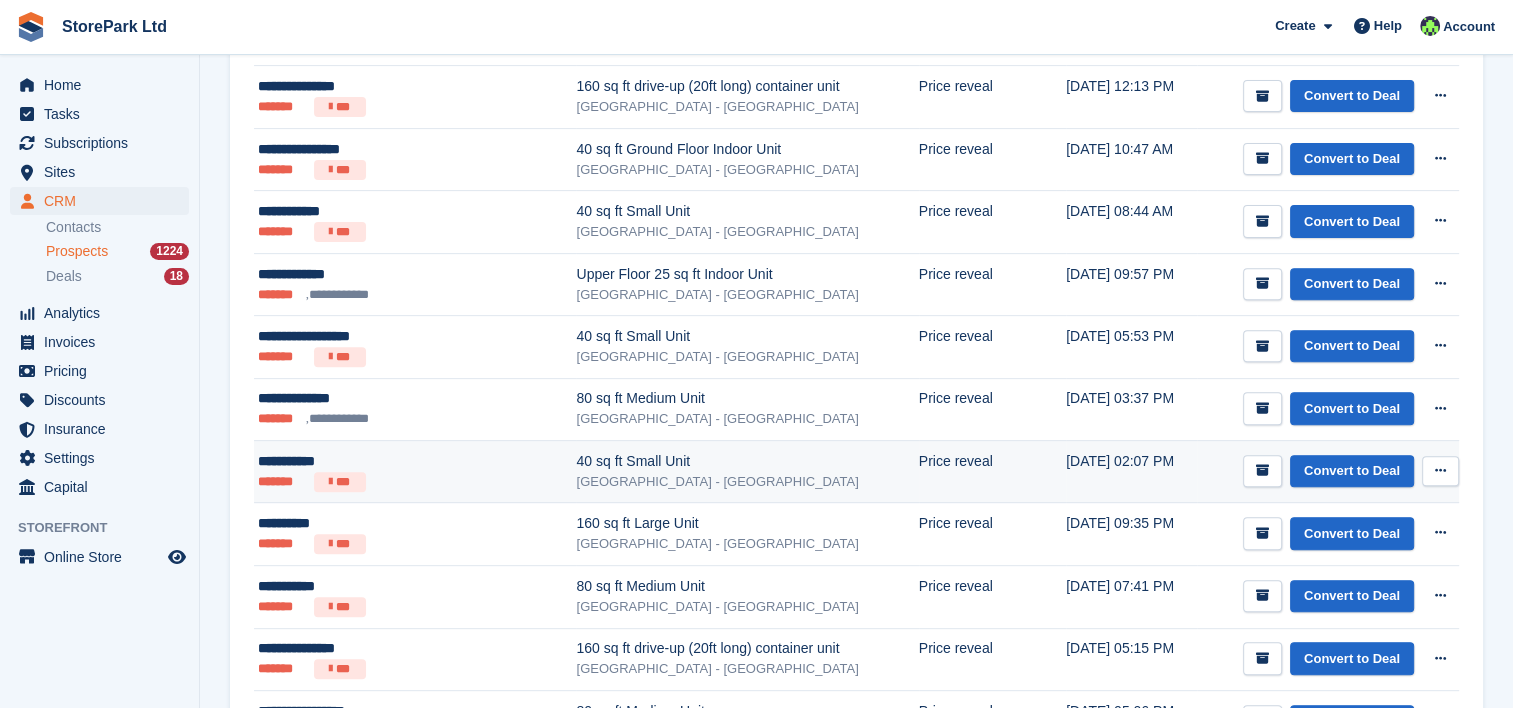 click on "**********" at bounding box center (389, 461) 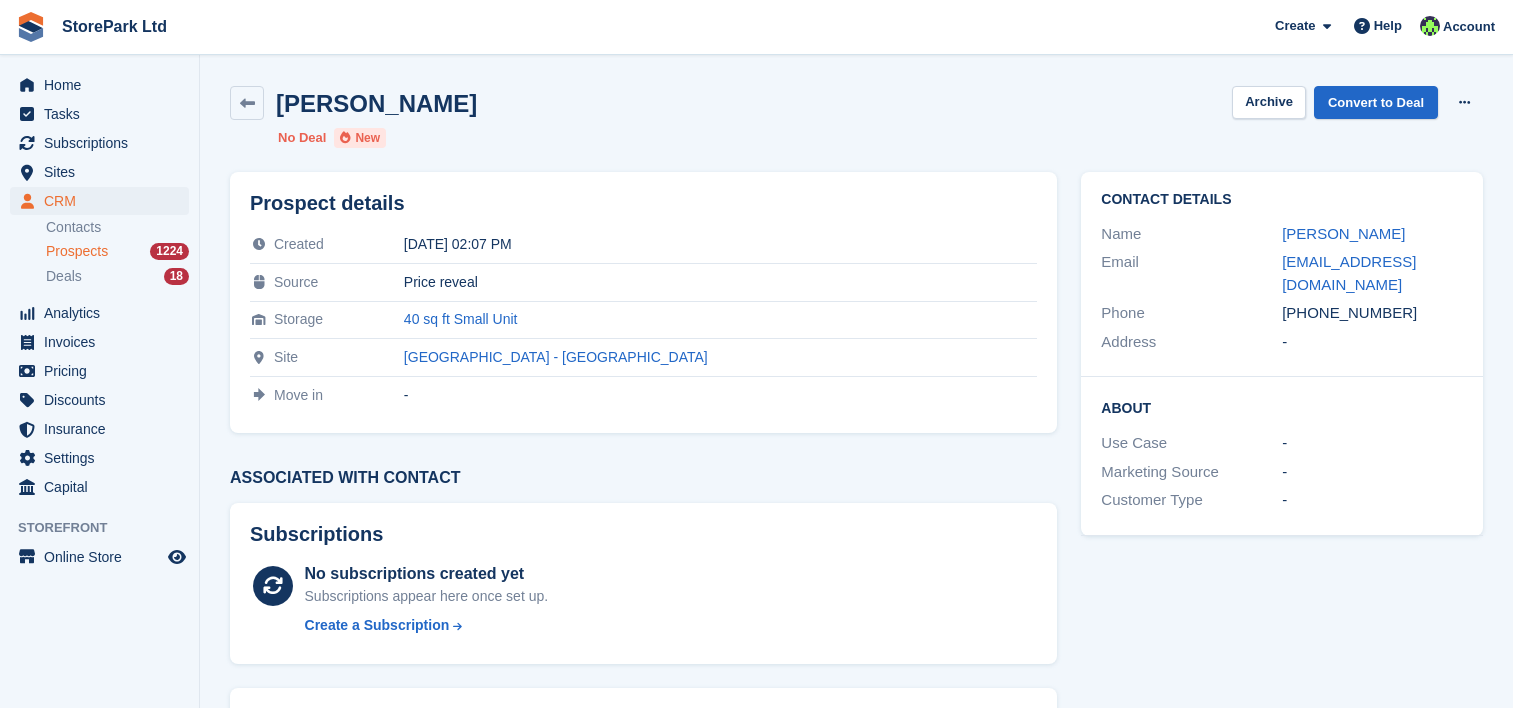 scroll, scrollTop: 0, scrollLeft: 0, axis: both 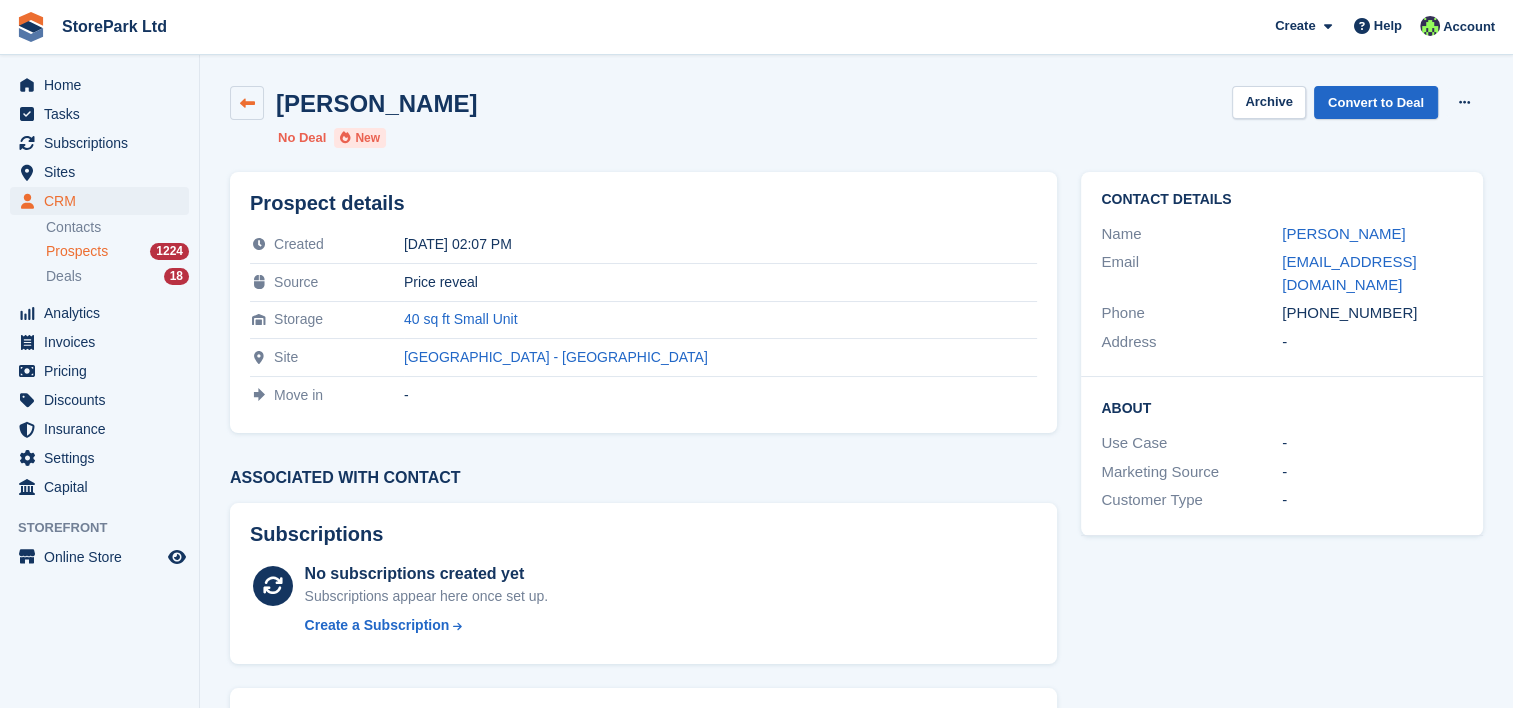 click at bounding box center [247, 103] 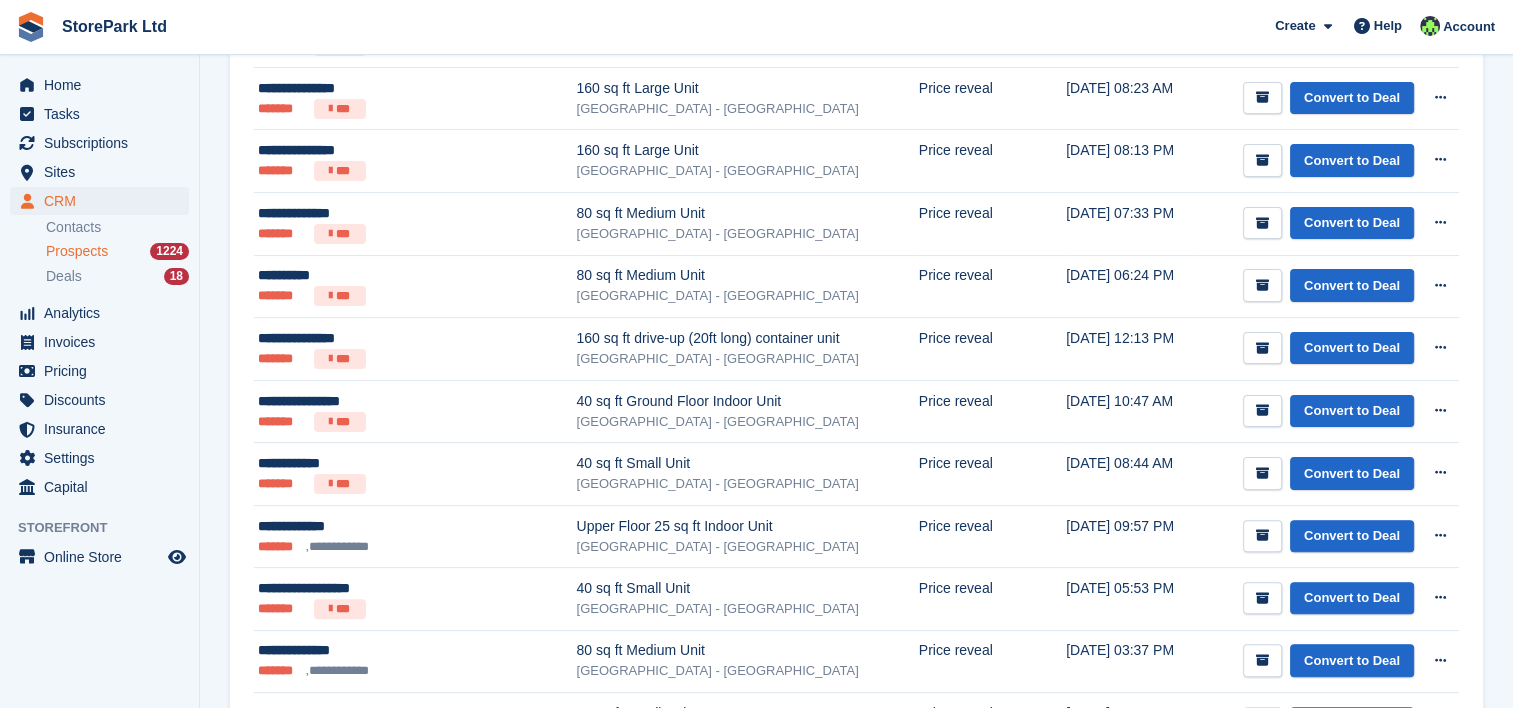 scroll, scrollTop: 618, scrollLeft: 0, axis: vertical 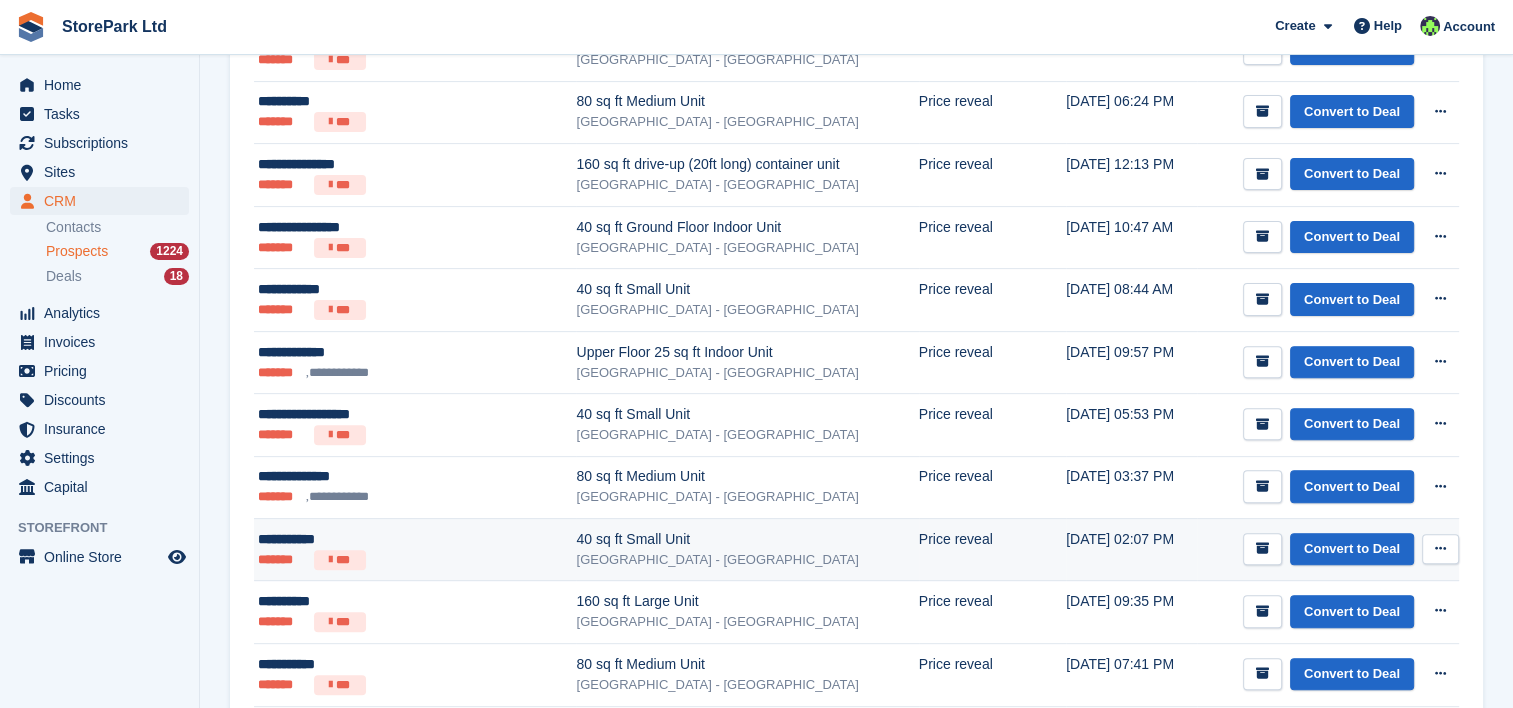 click at bounding box center (1440, 549) 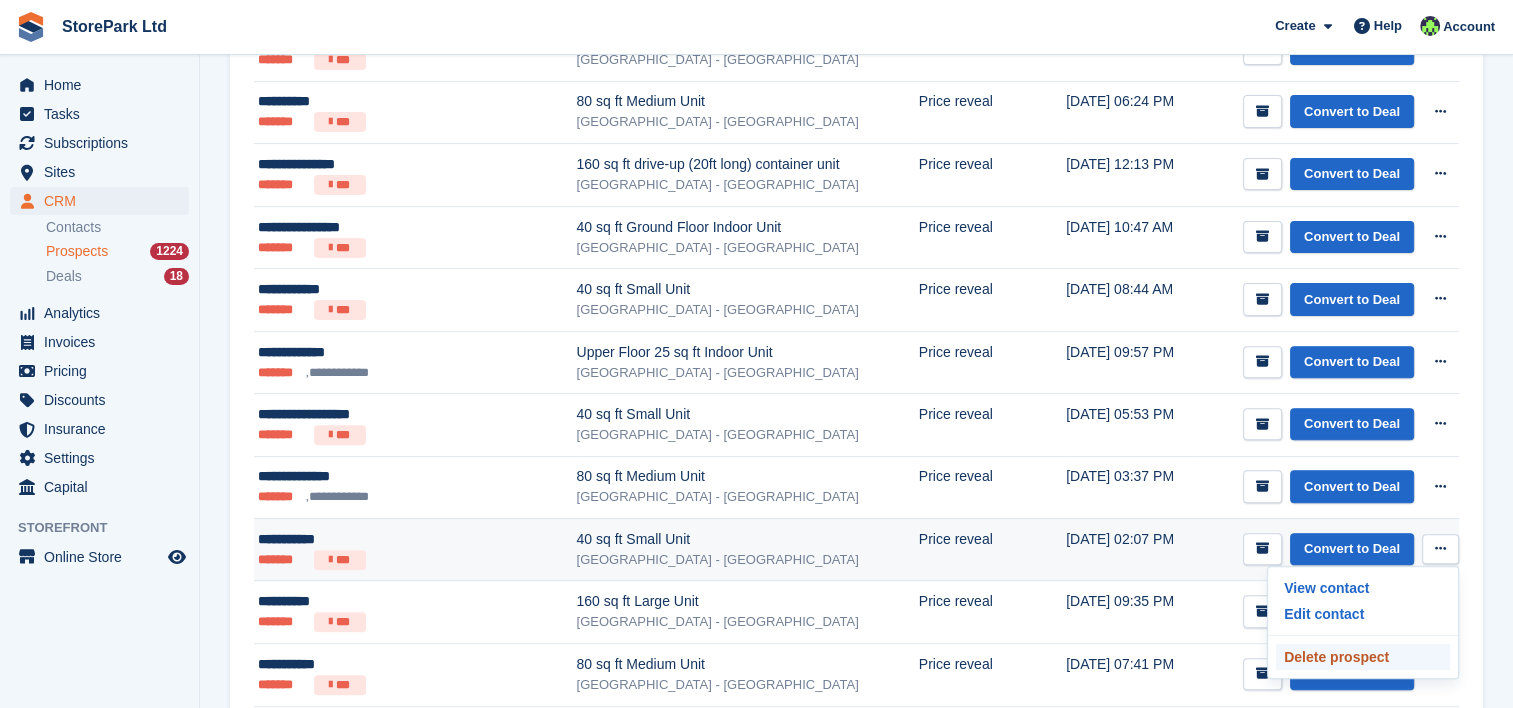 click on "Delete prospect" at bounding box center [1363, 657] 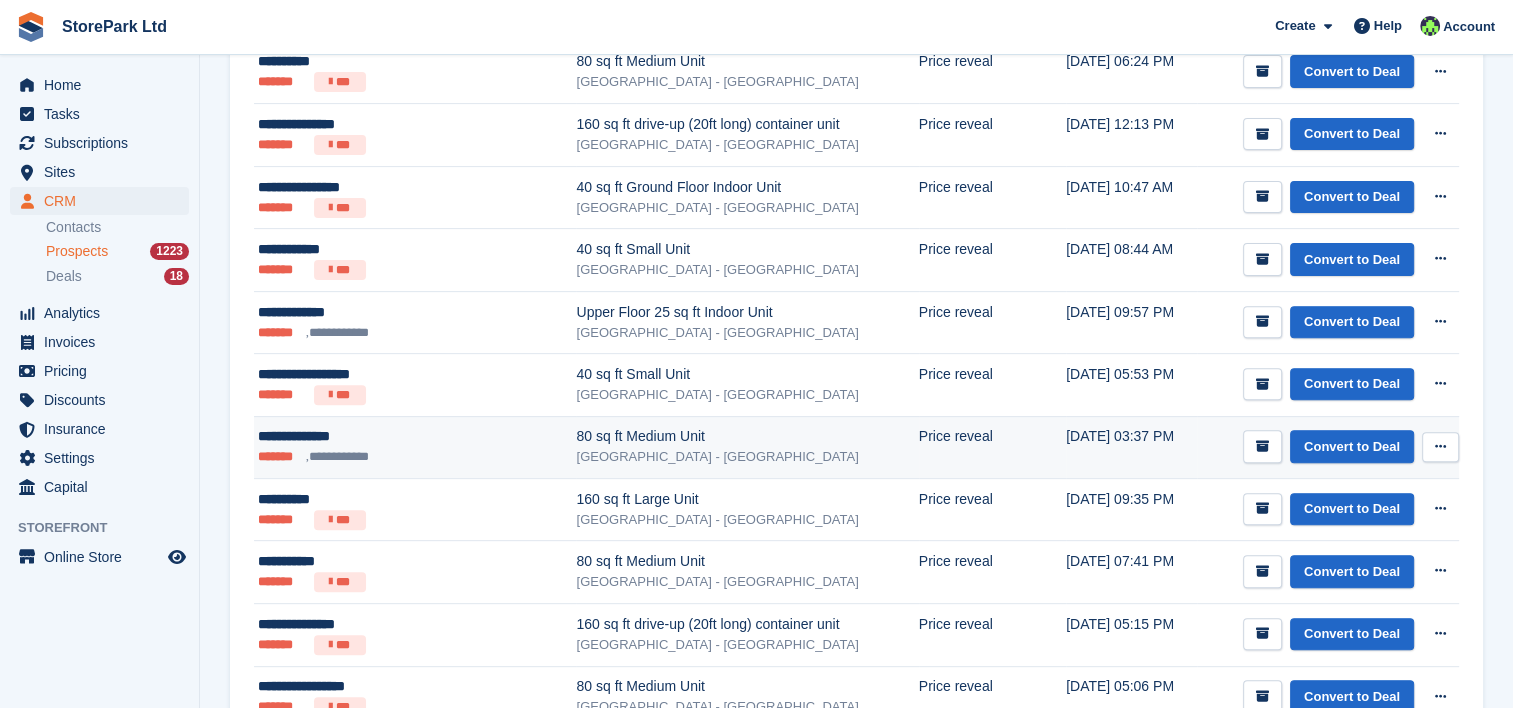 scroll, scrollTop: 656, scrollLeft: 0, axis: vertical 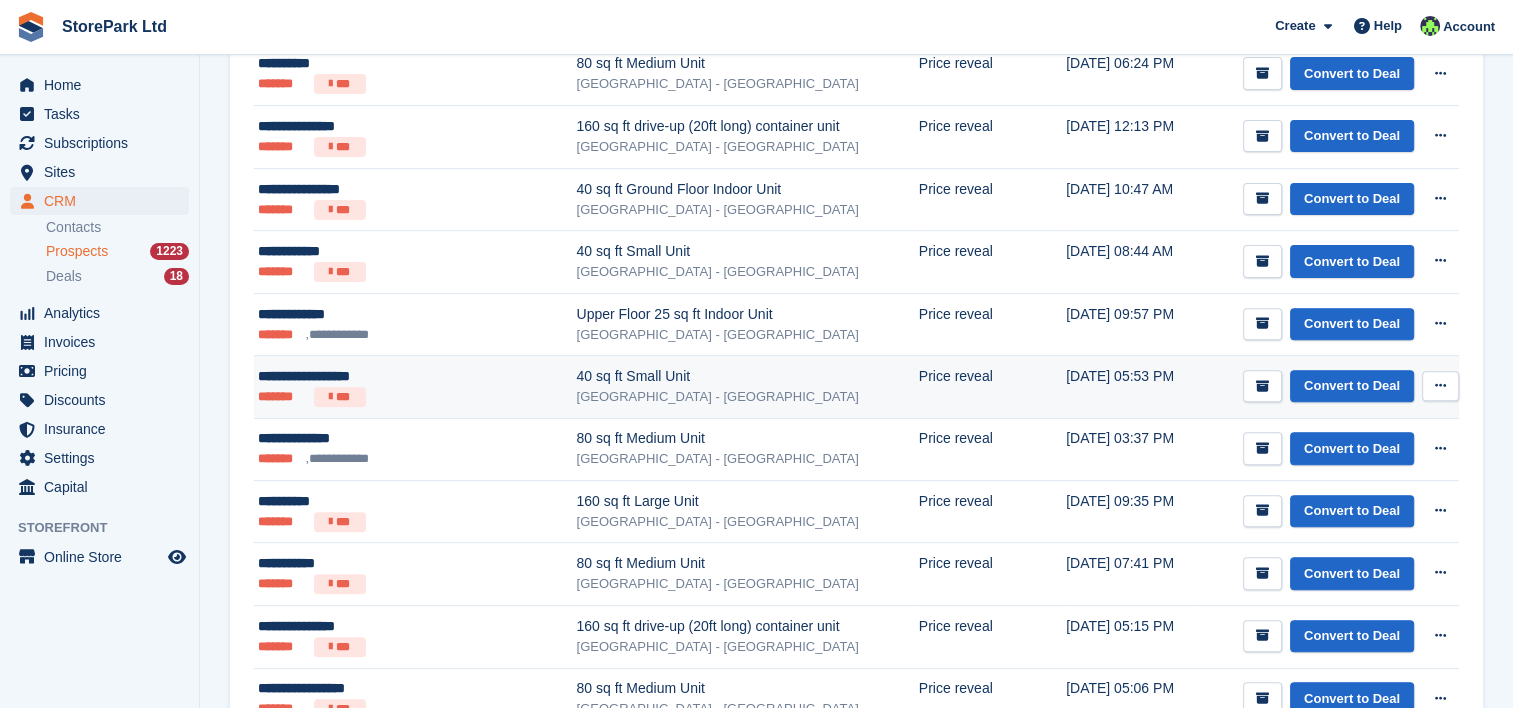 click on "**********" at bounding box center (389, 376) 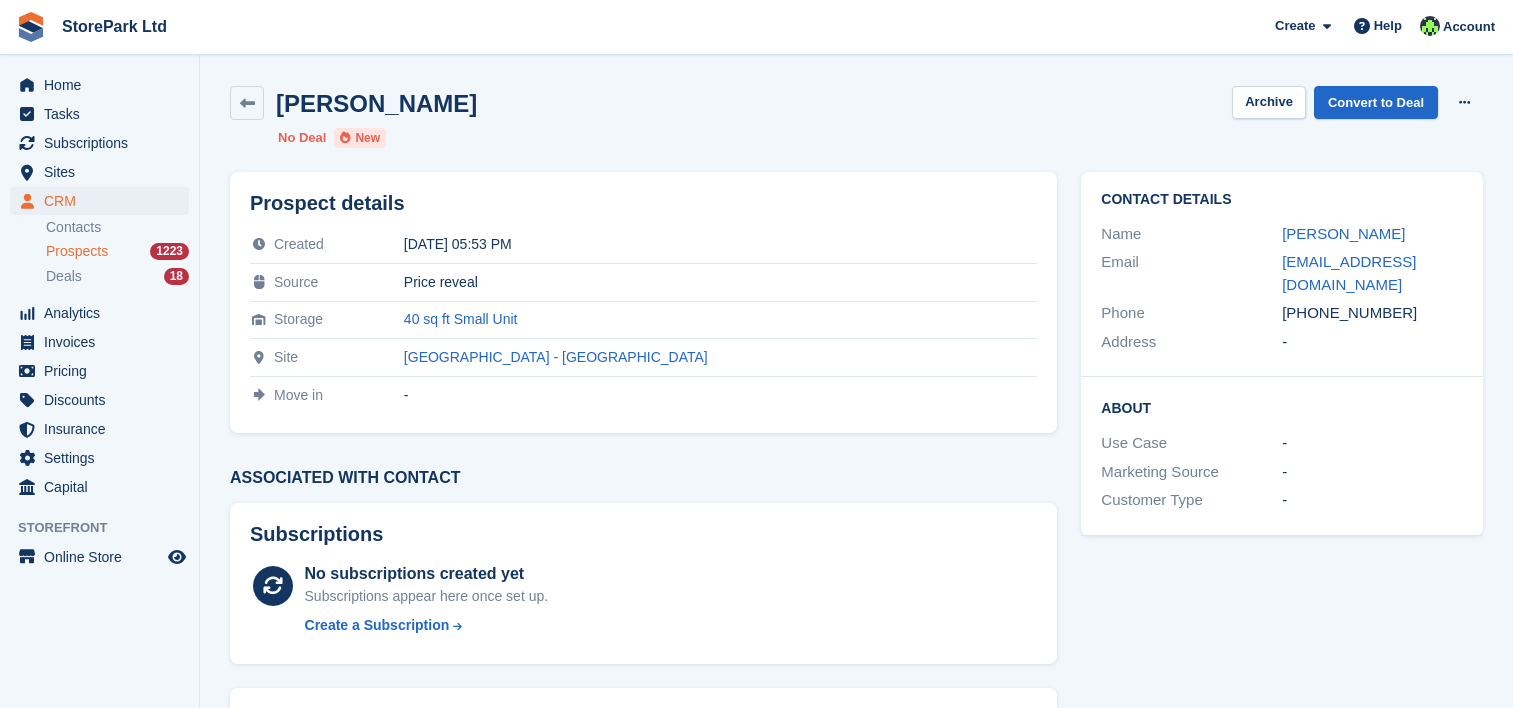 scroll, scrollTop: 0, scrollLeft: 0, axis: both 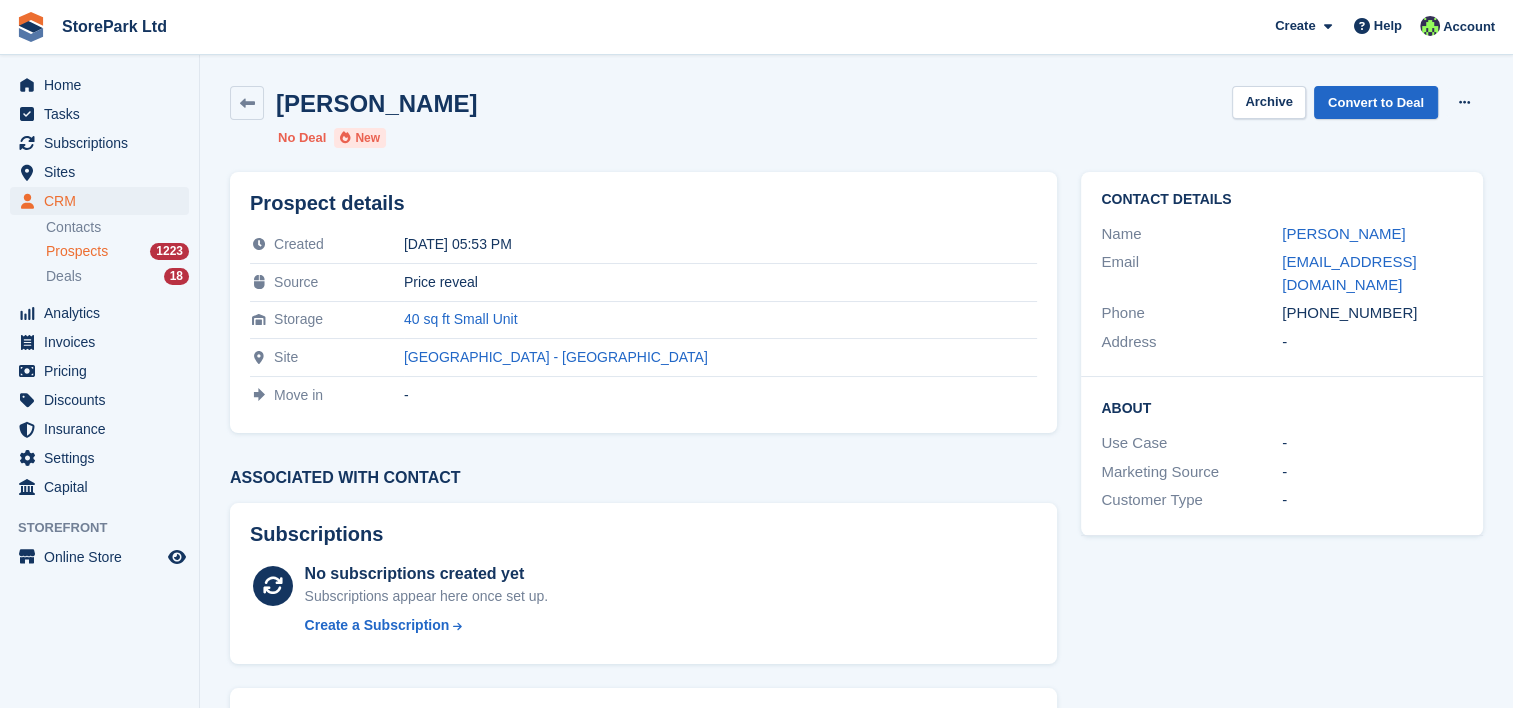 click on "Prospects" at bounding box center [77, 251] 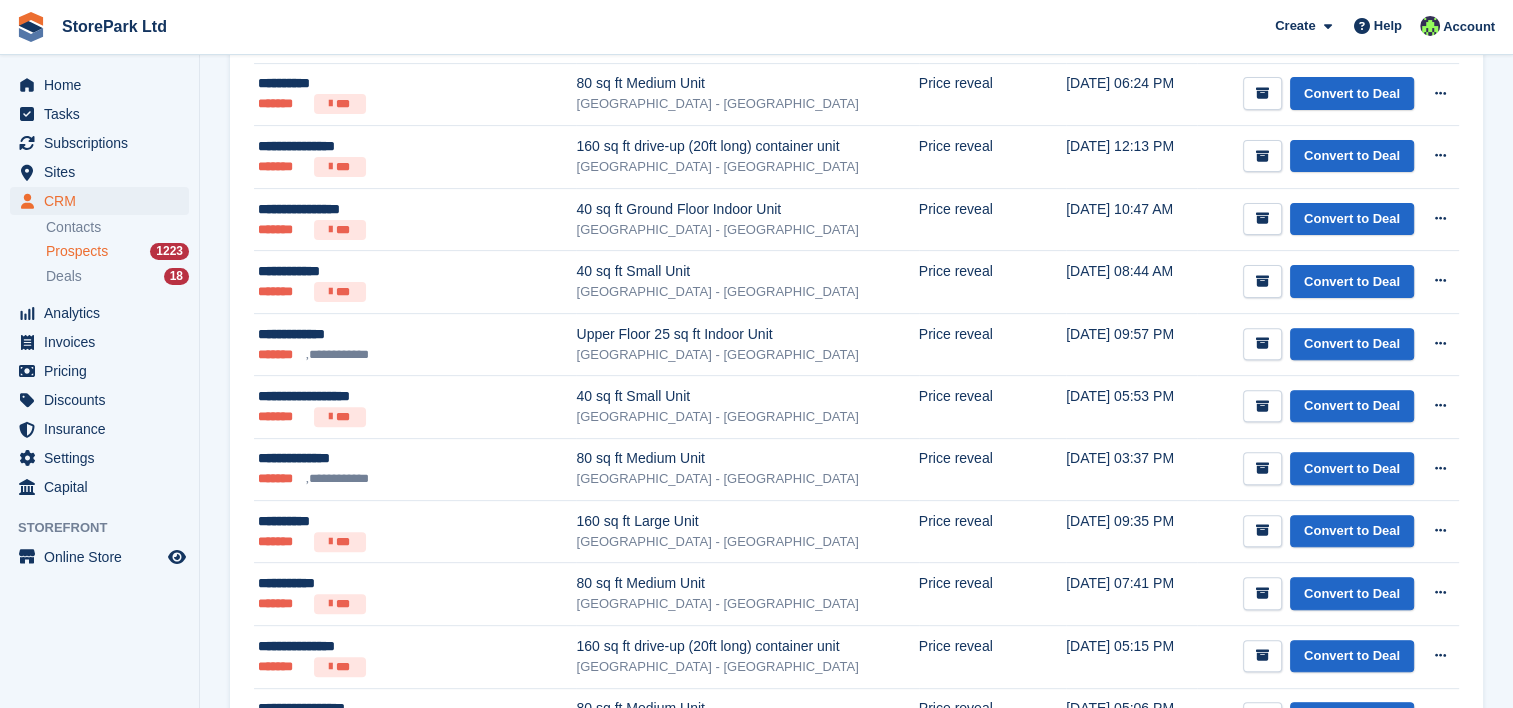 scroll, scrollTop: 627, scrollLeft: 0, axis: vertical 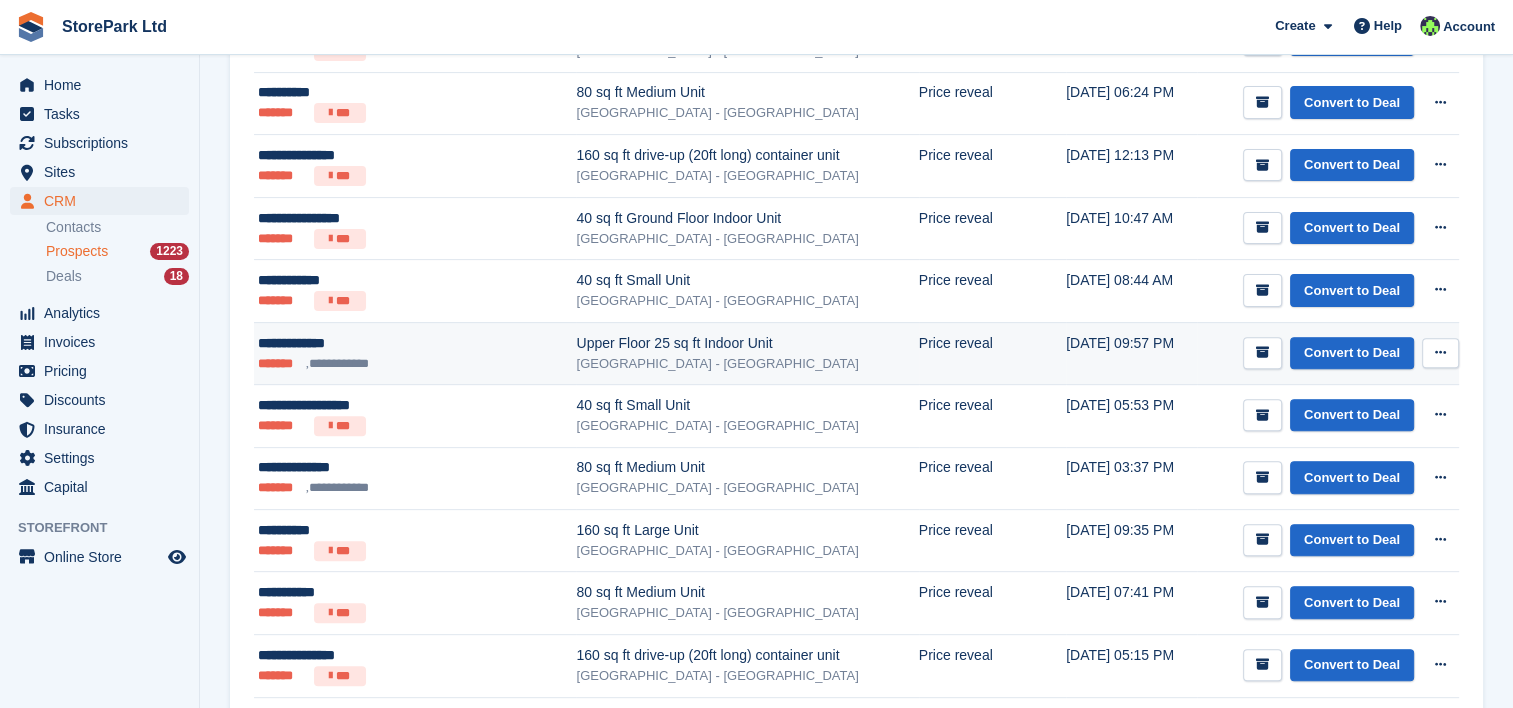 click on "**********" at bounding box center (389, 364) 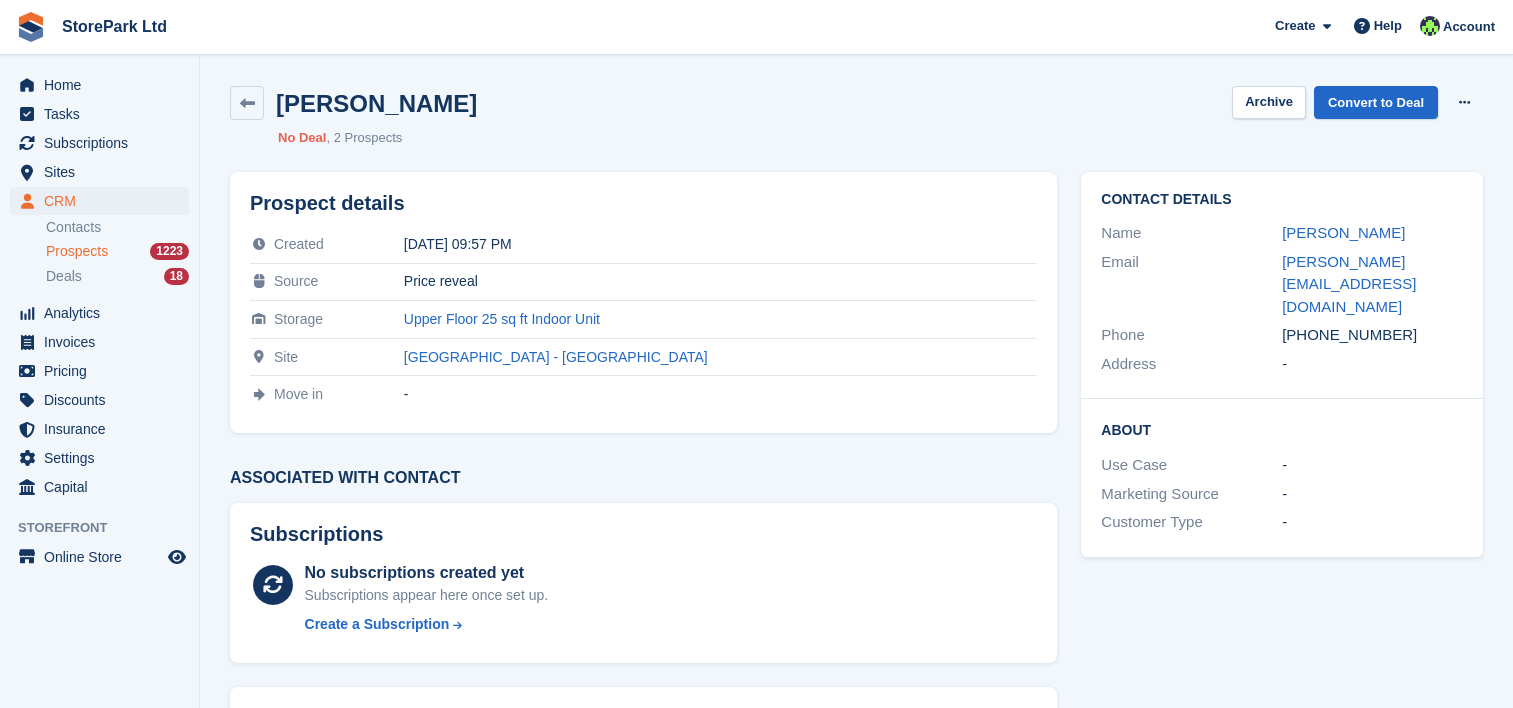 scroll, scrollTop: 0, scrollLeft: 0, axis: both 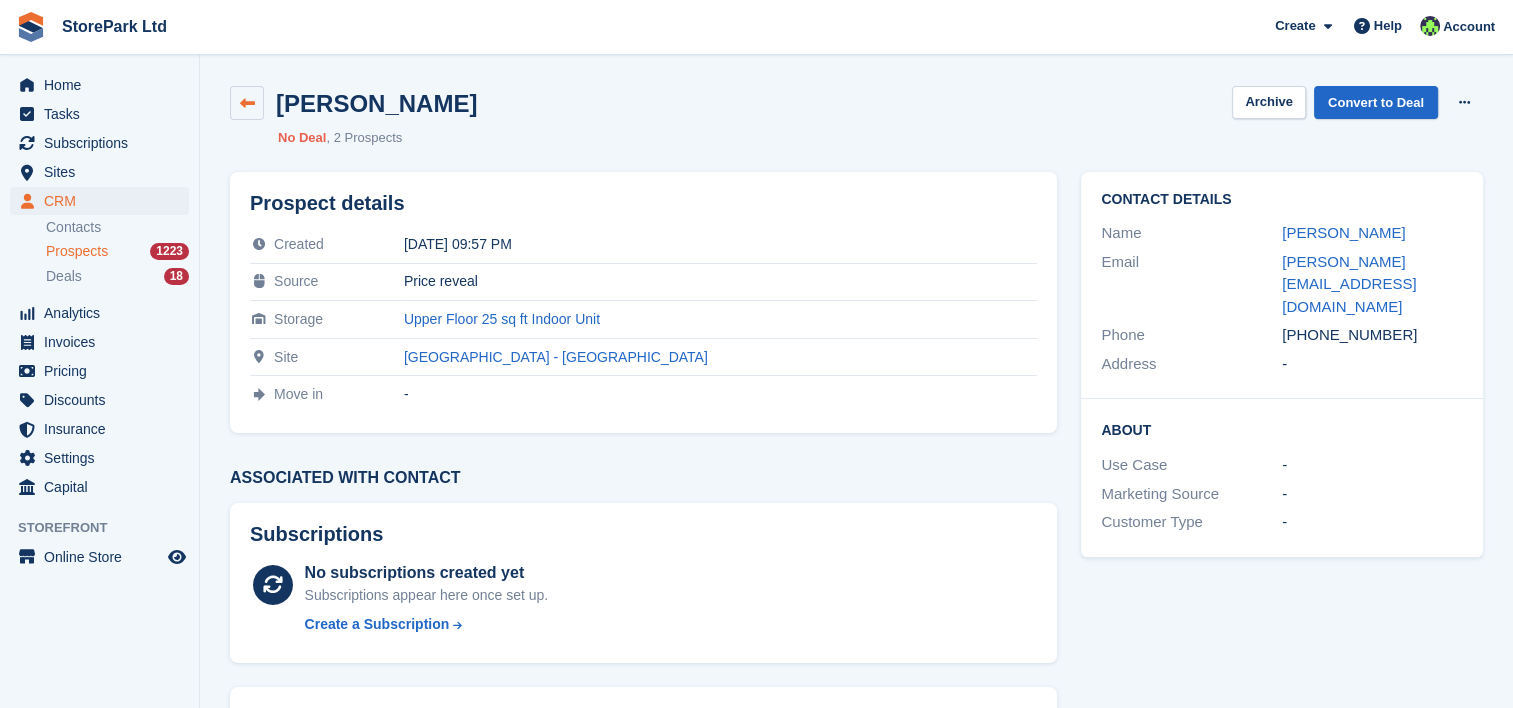 click at bounding box center [247, 103] 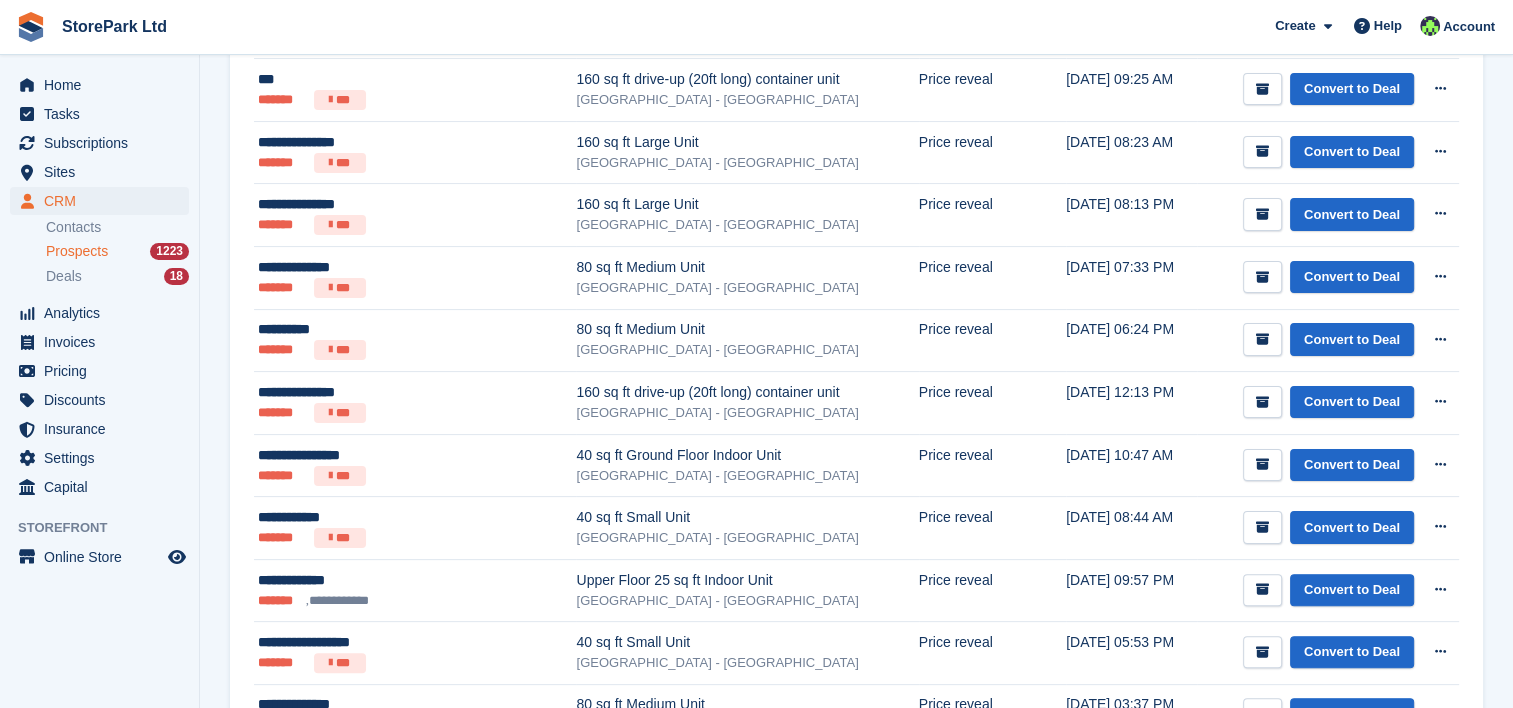 scroll, scrollTop: 446, scrollLeft: 0, axis: vertical 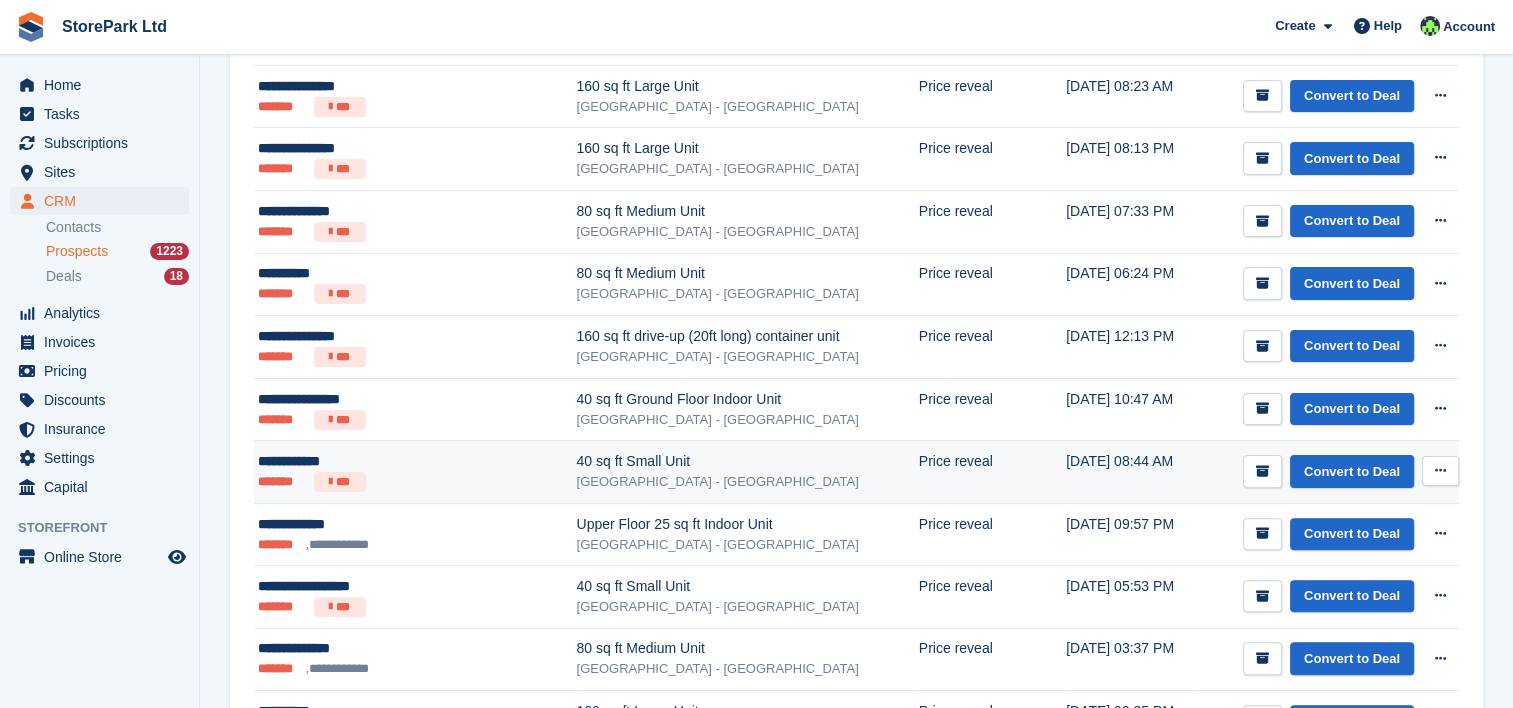 click on "*******
***" at bounding box center [389, 482] 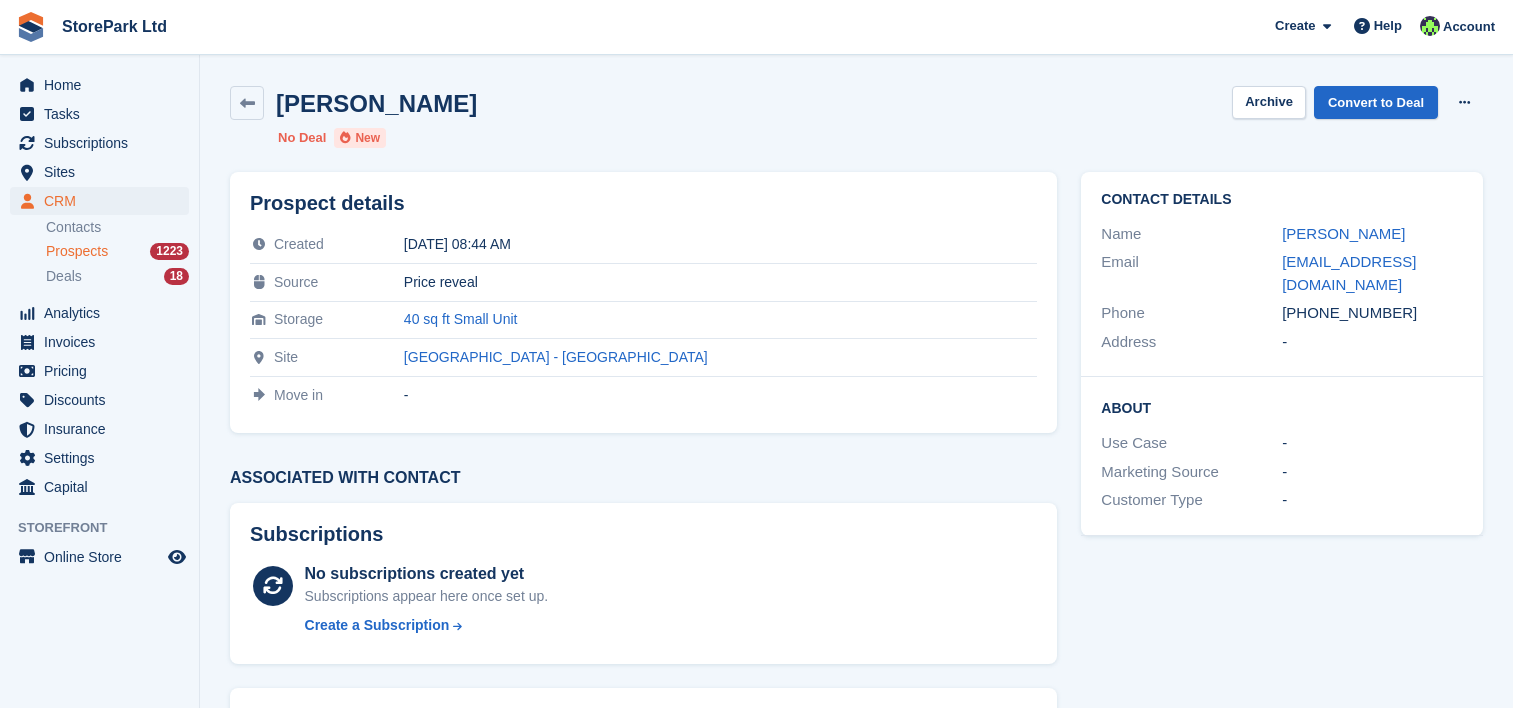 scroll, scrollTop: 0, scrollLeft: 0, axis: both 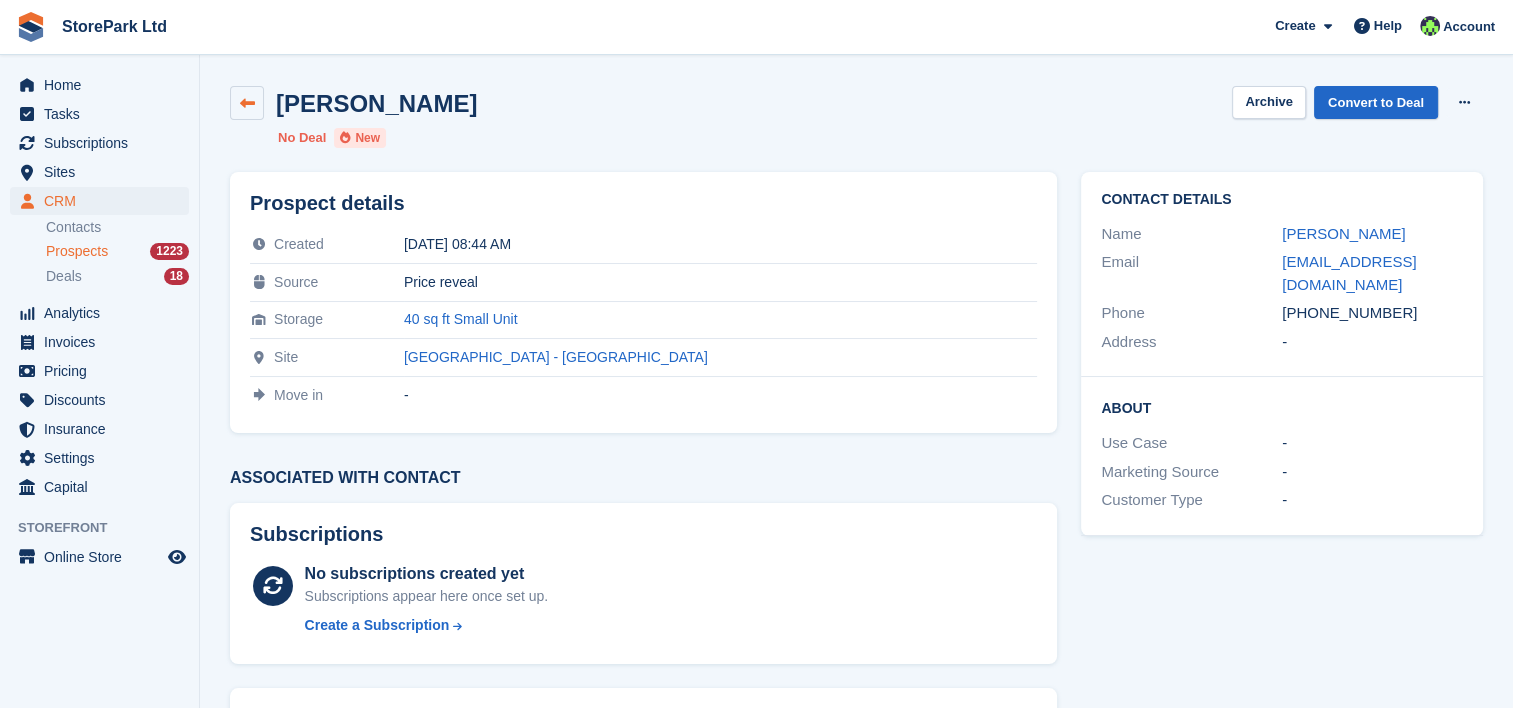 click at bounding box center (247, 103) 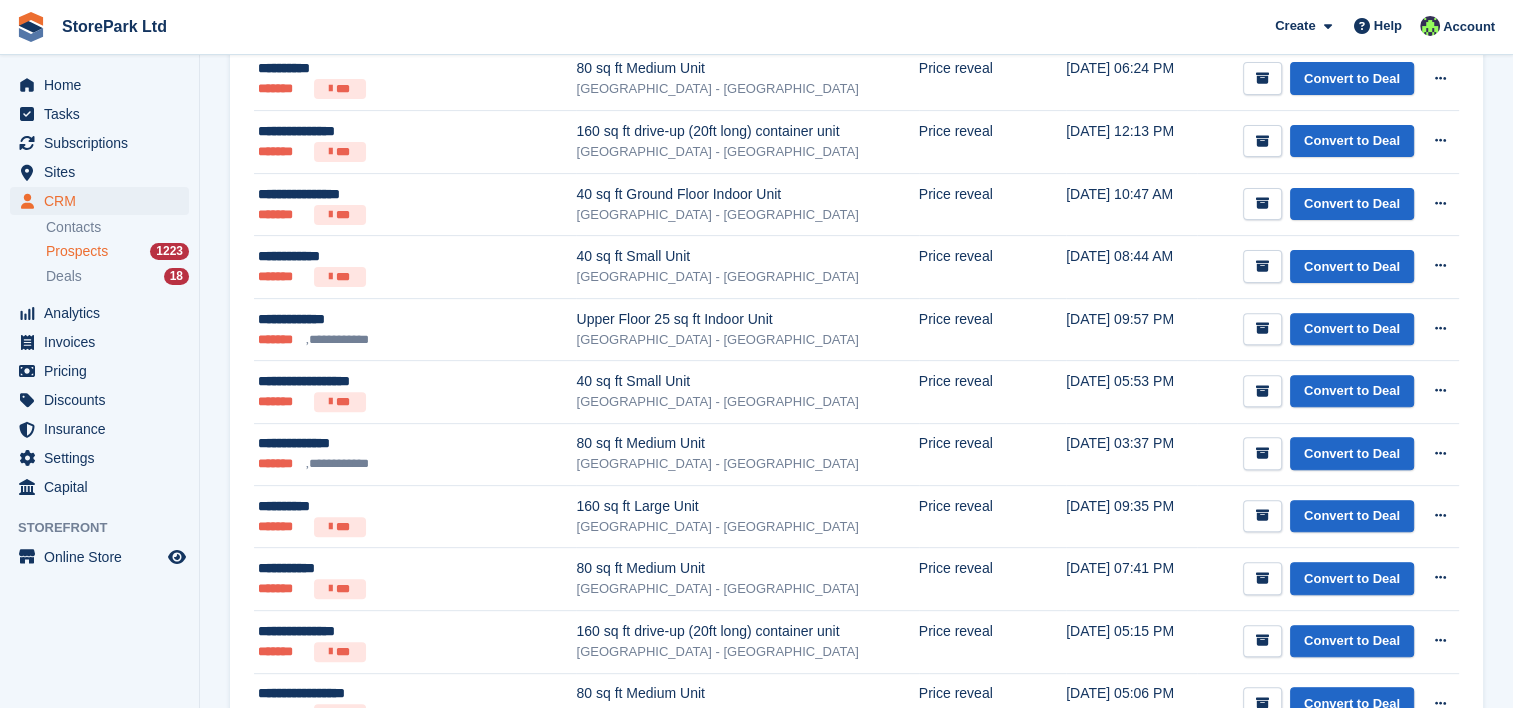 scroll, scrollTop: 652, scrollLeft: 0, axis: vertical 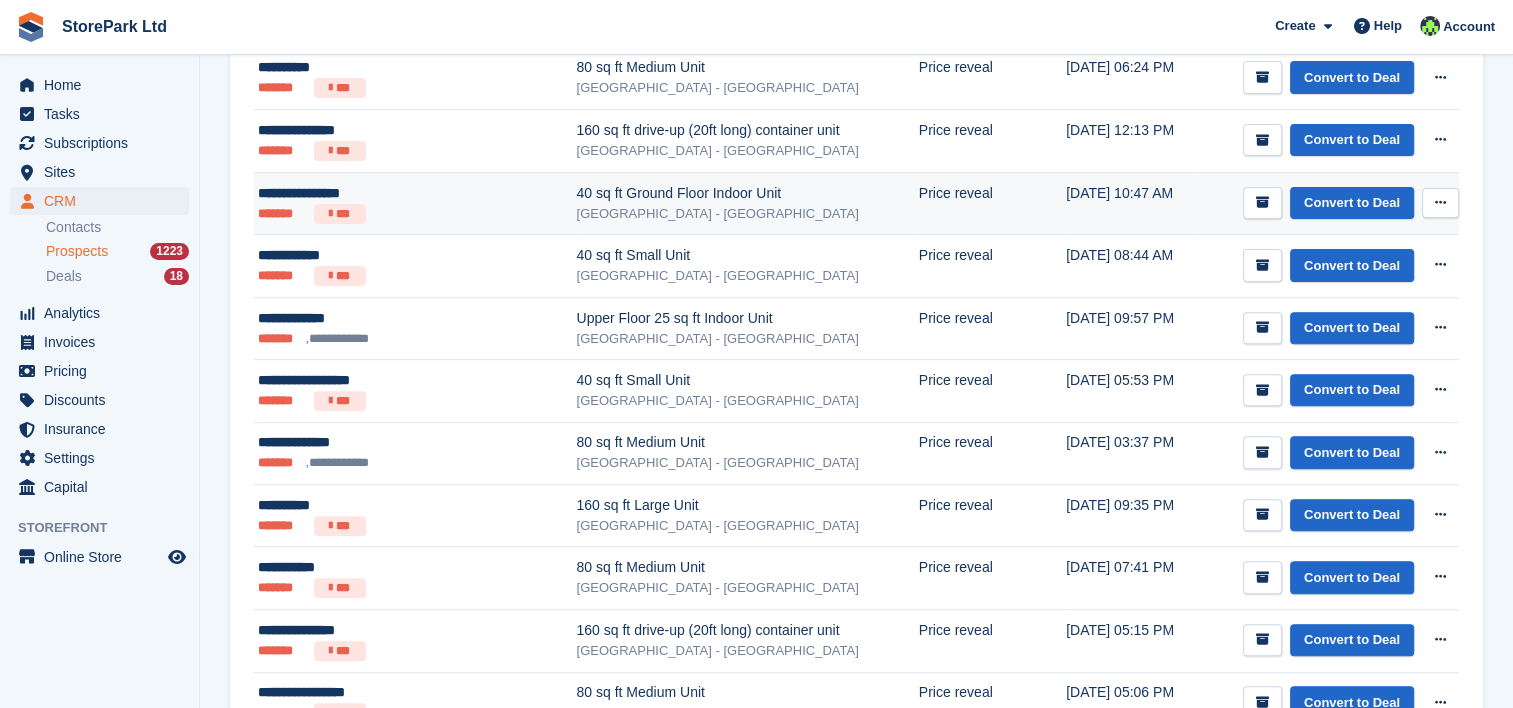 click on "*******
***" at bounding box center (389, 214) 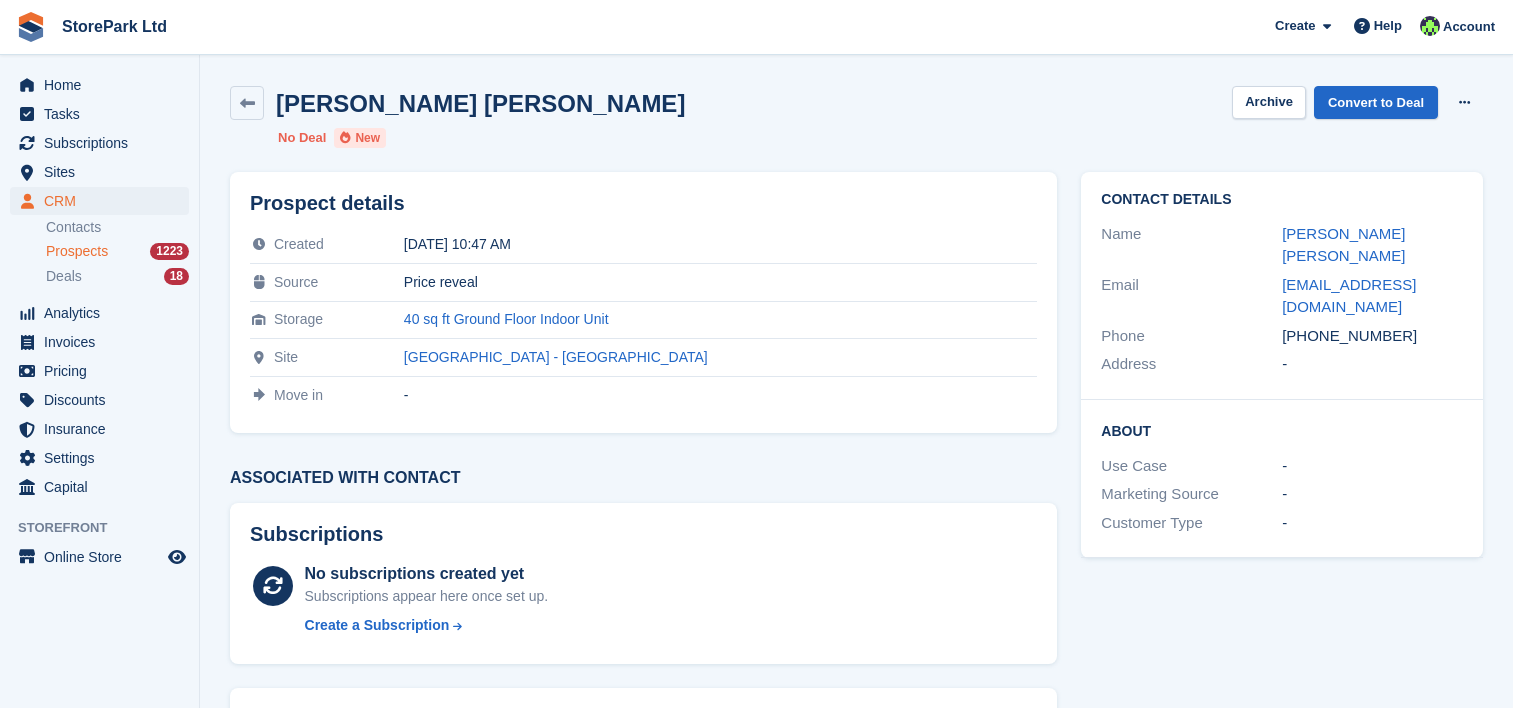 scroll, scrollTop: 0, scrollLeft: 0, axis: both 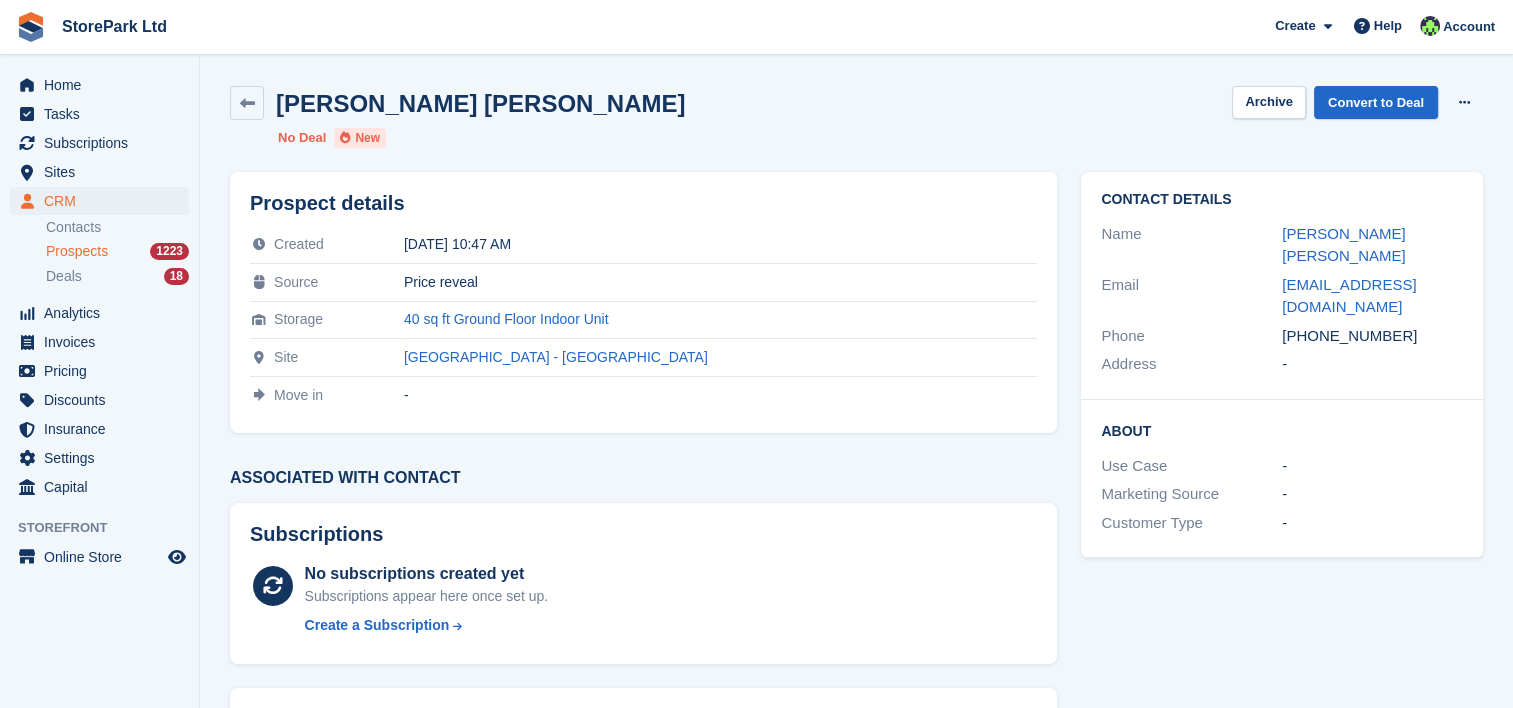 click on "Michael john cox
Archive
Convert to Deal
Delete prospect
No Deal
New" at bounding box center [856, 117] 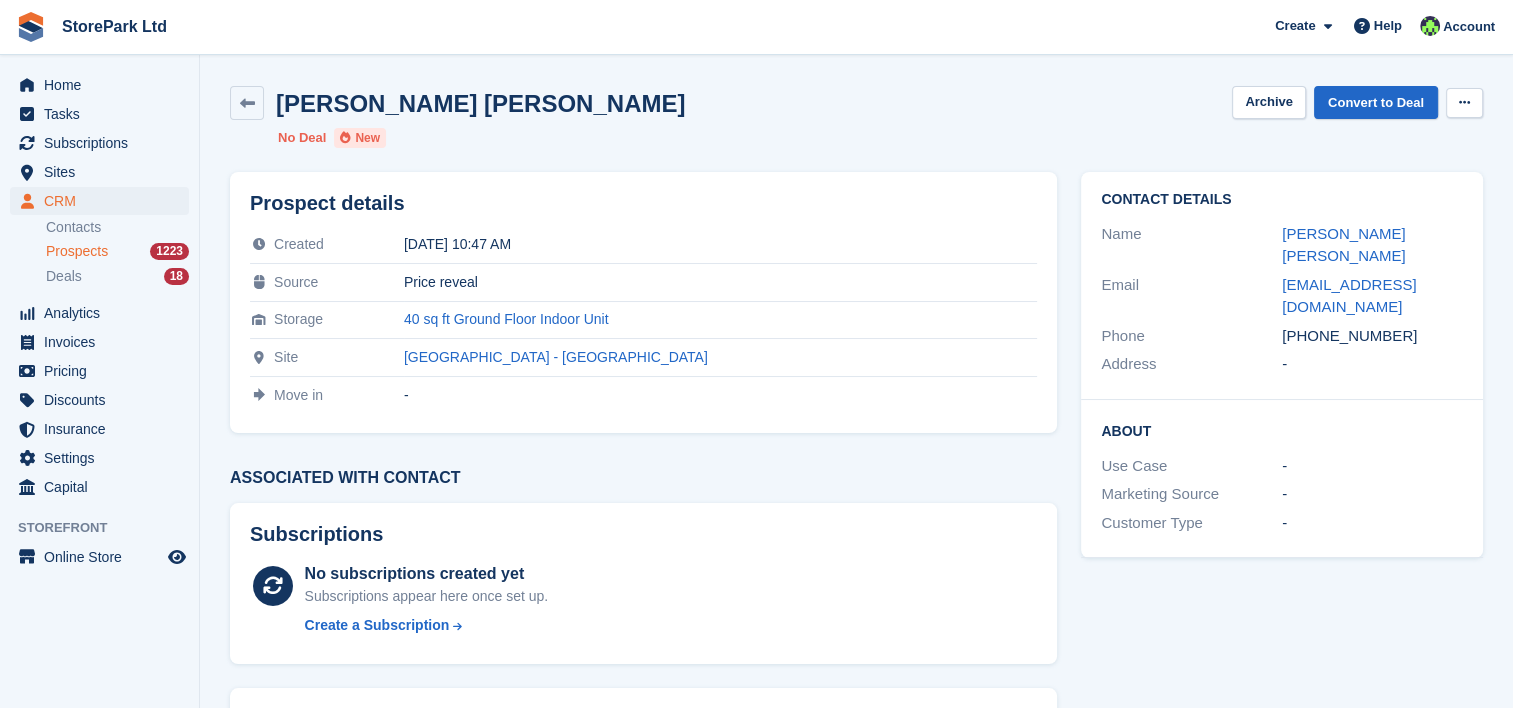 click at bounding box center [1464, 102] 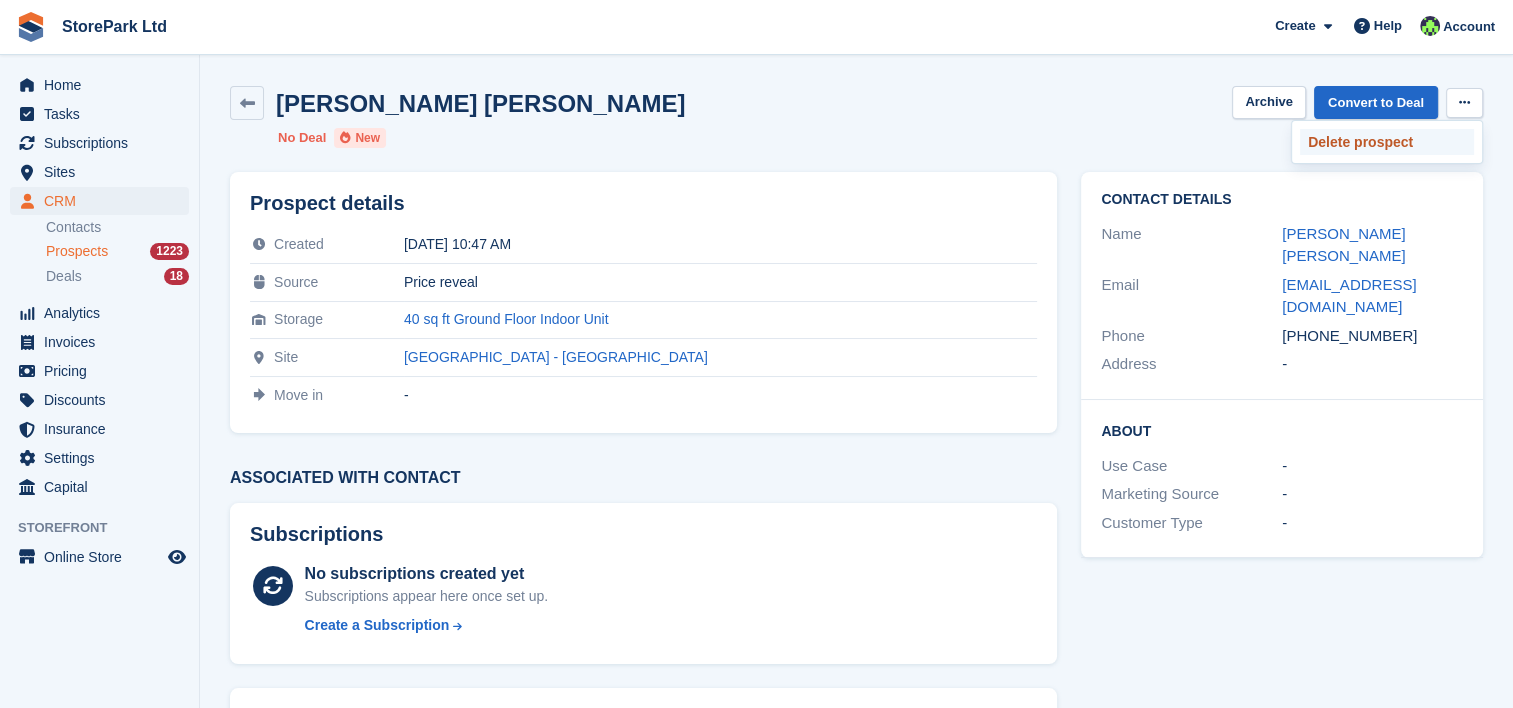 click on "Delete prospect" at bounding box center (1387, 142) 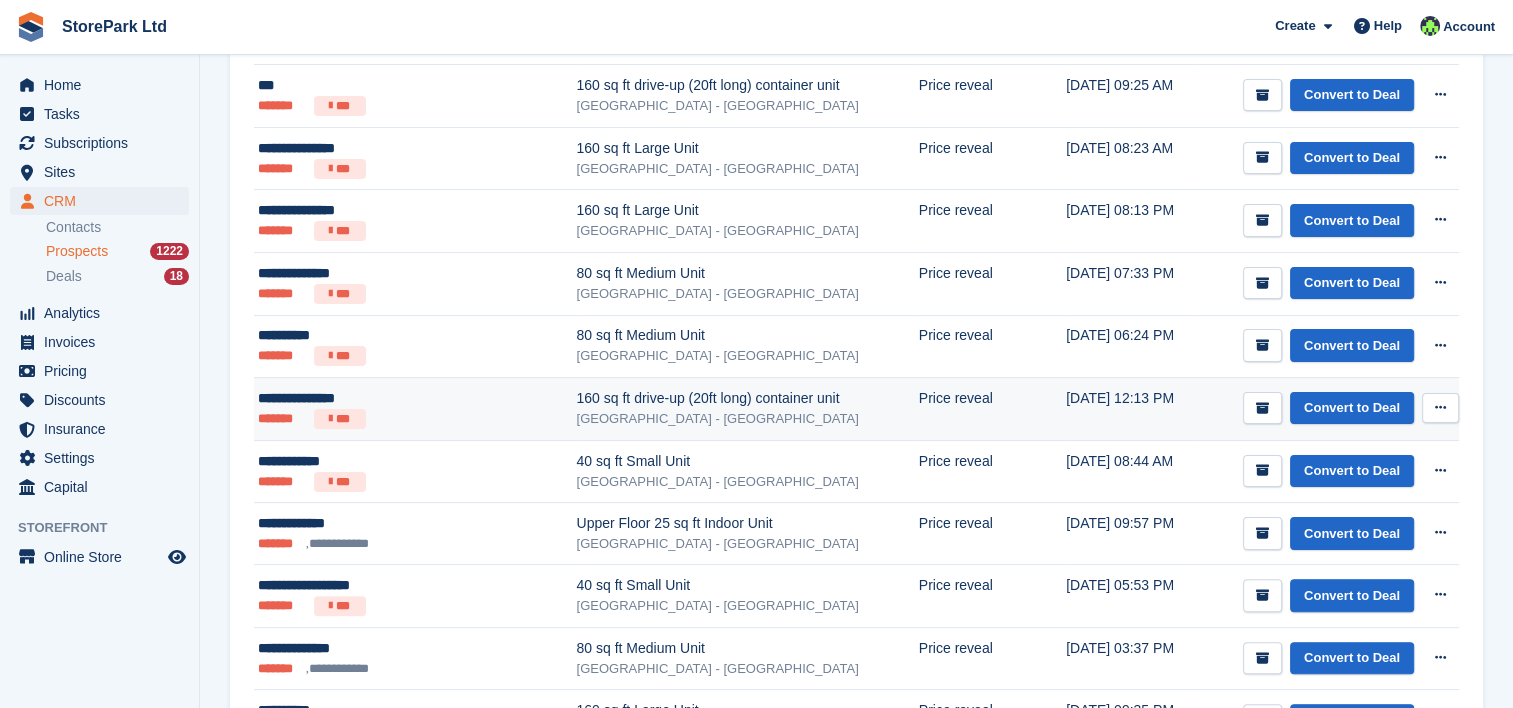 scroll, scrollTop: 316, scrollLeft: 0, axis: vertical 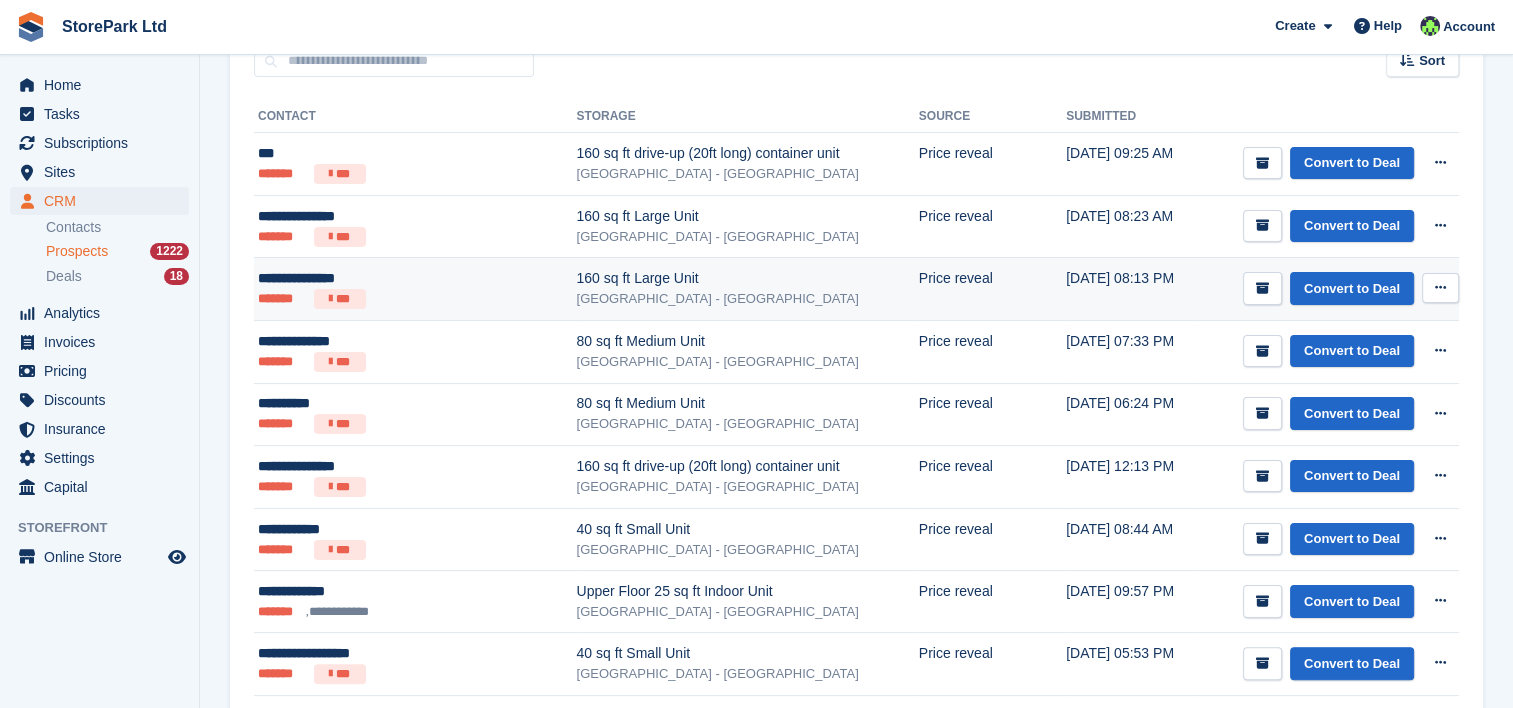 click on "160 sq ft Large Unit
Store Park - Hull West - Hessle" at bounding box center (747, 289) 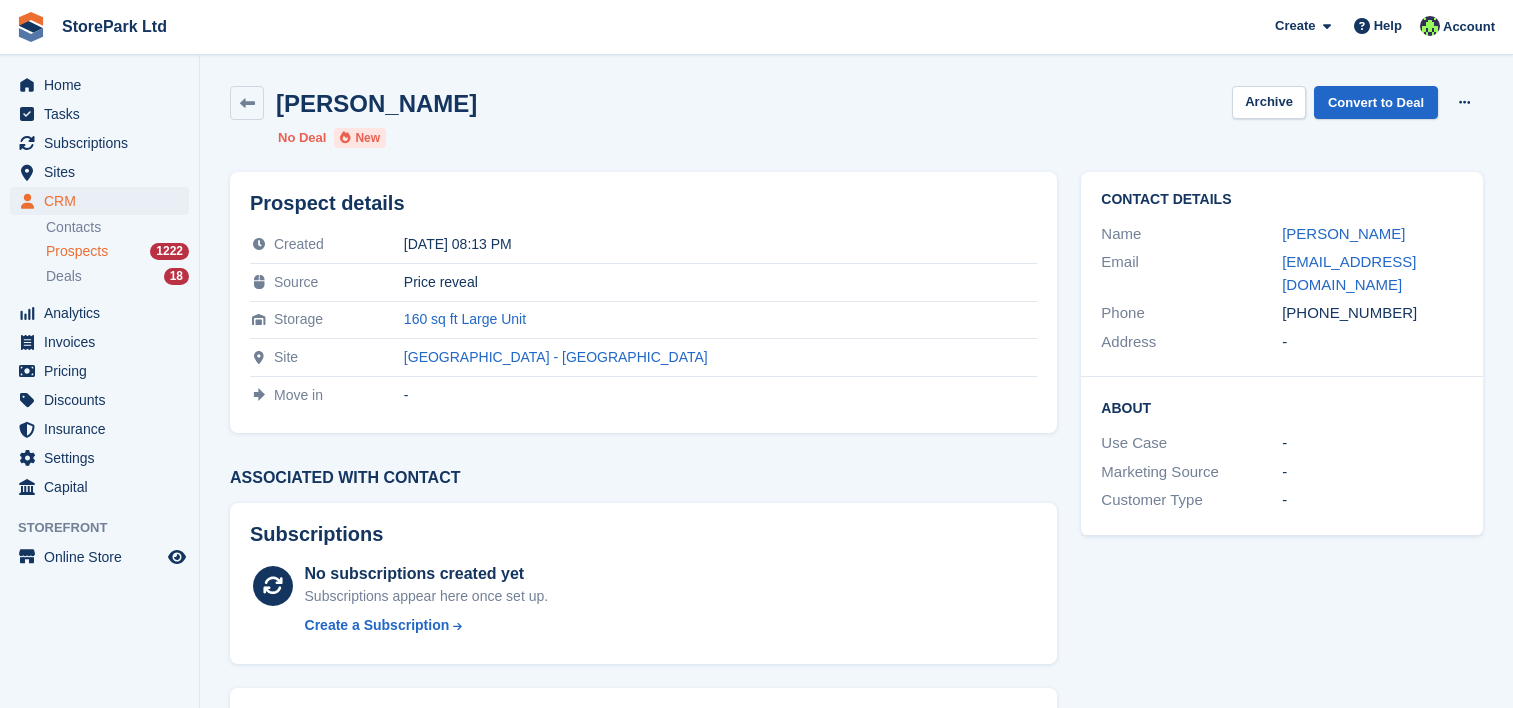 scroll, scrollTop: 0, scrollLeft: 0, axis: both 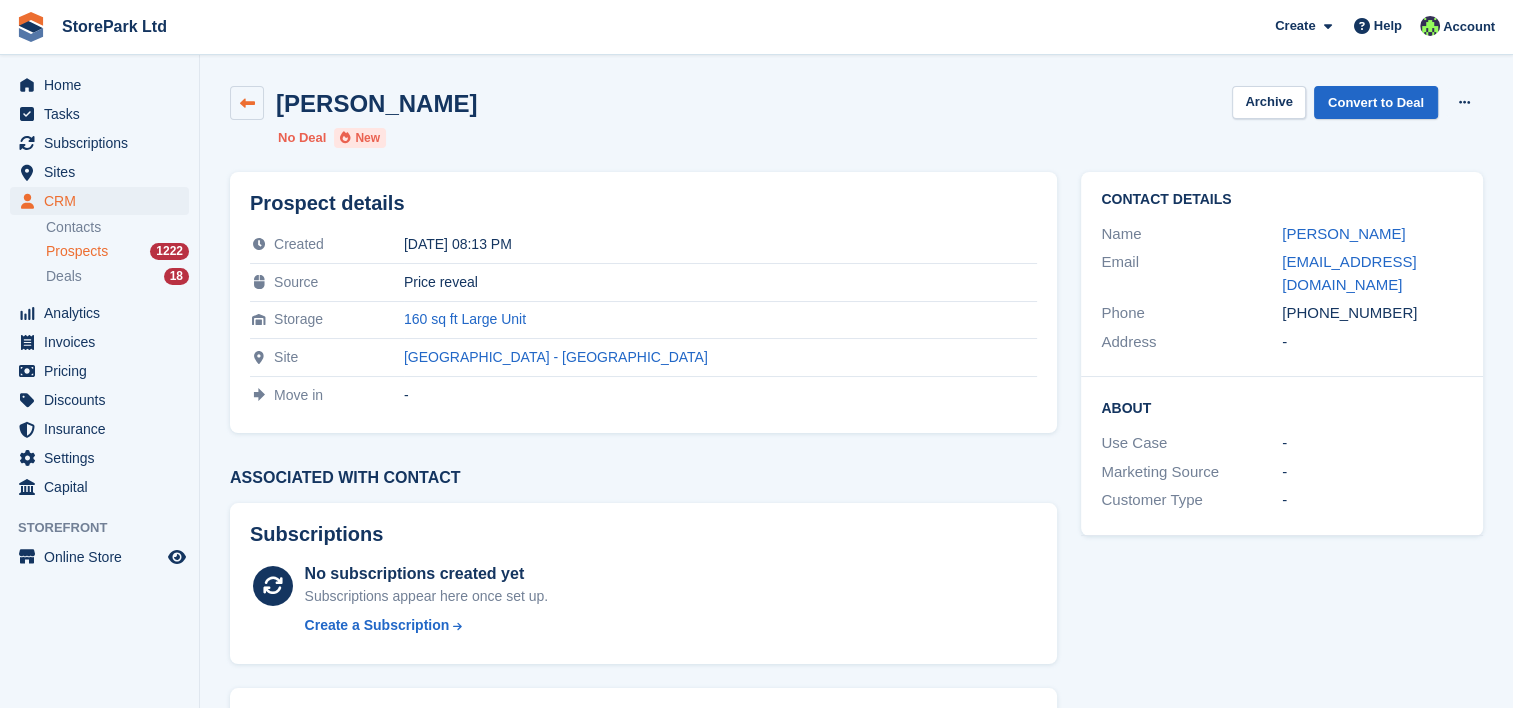 click at bounding box center [247, 103] 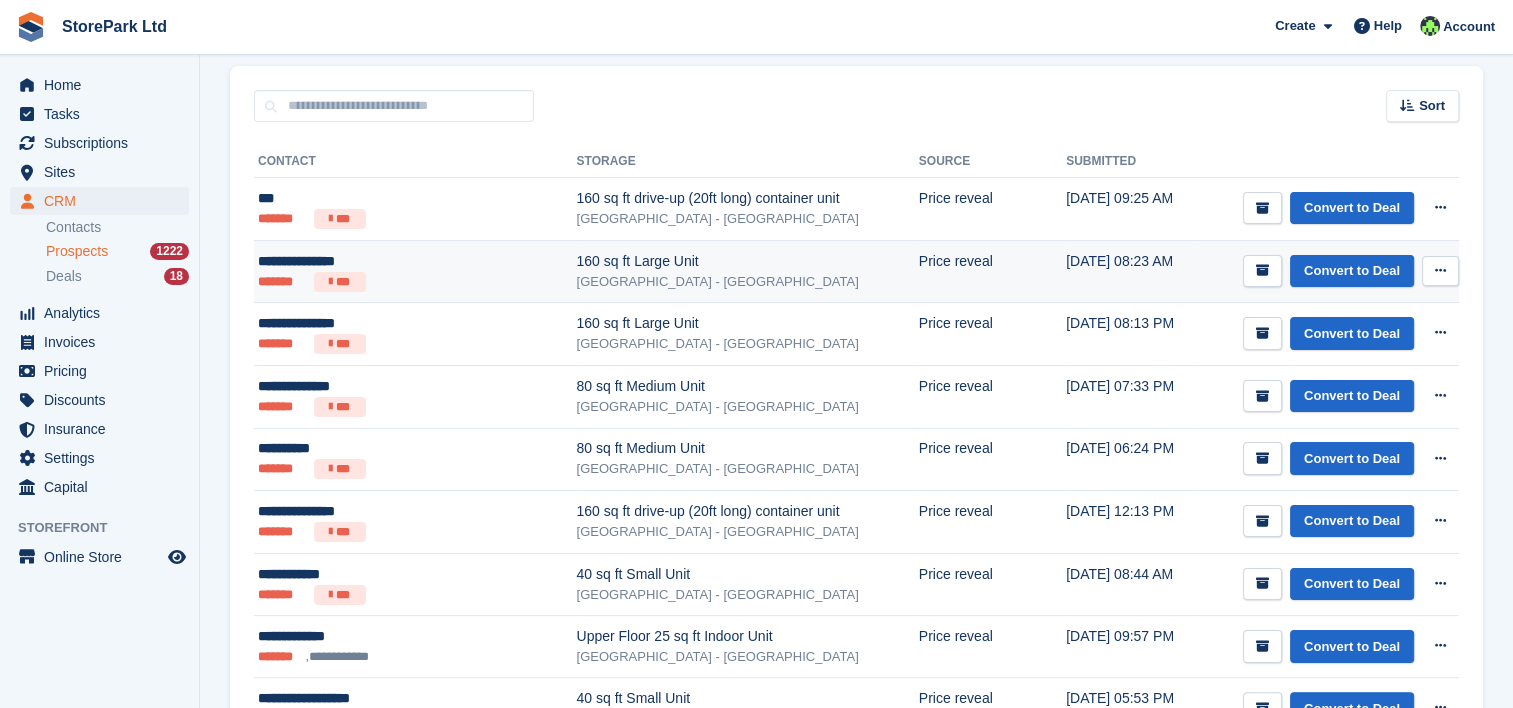 scroll, scrollTop: 252, scrollLeft: 0, axis: vertical 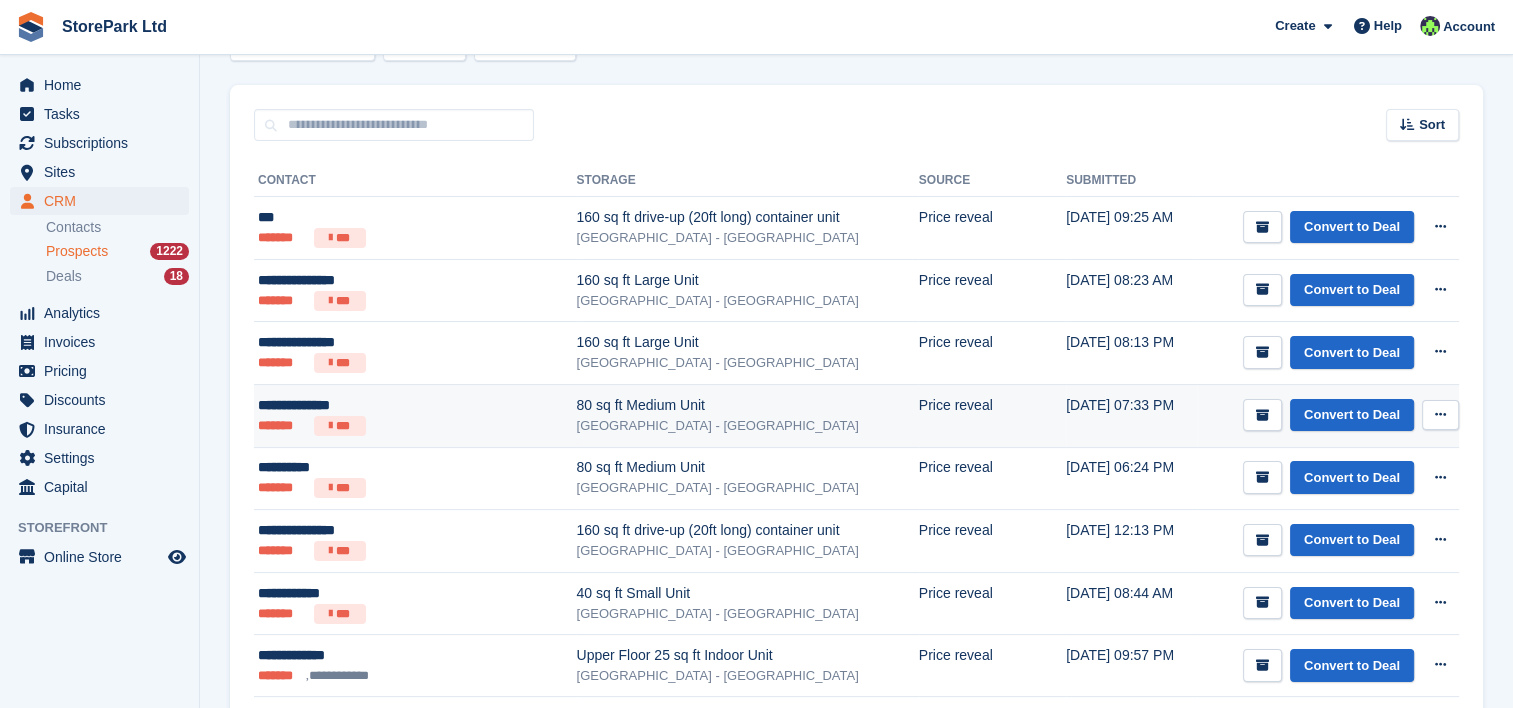 click on "**********" at bounding box center [389, 405] 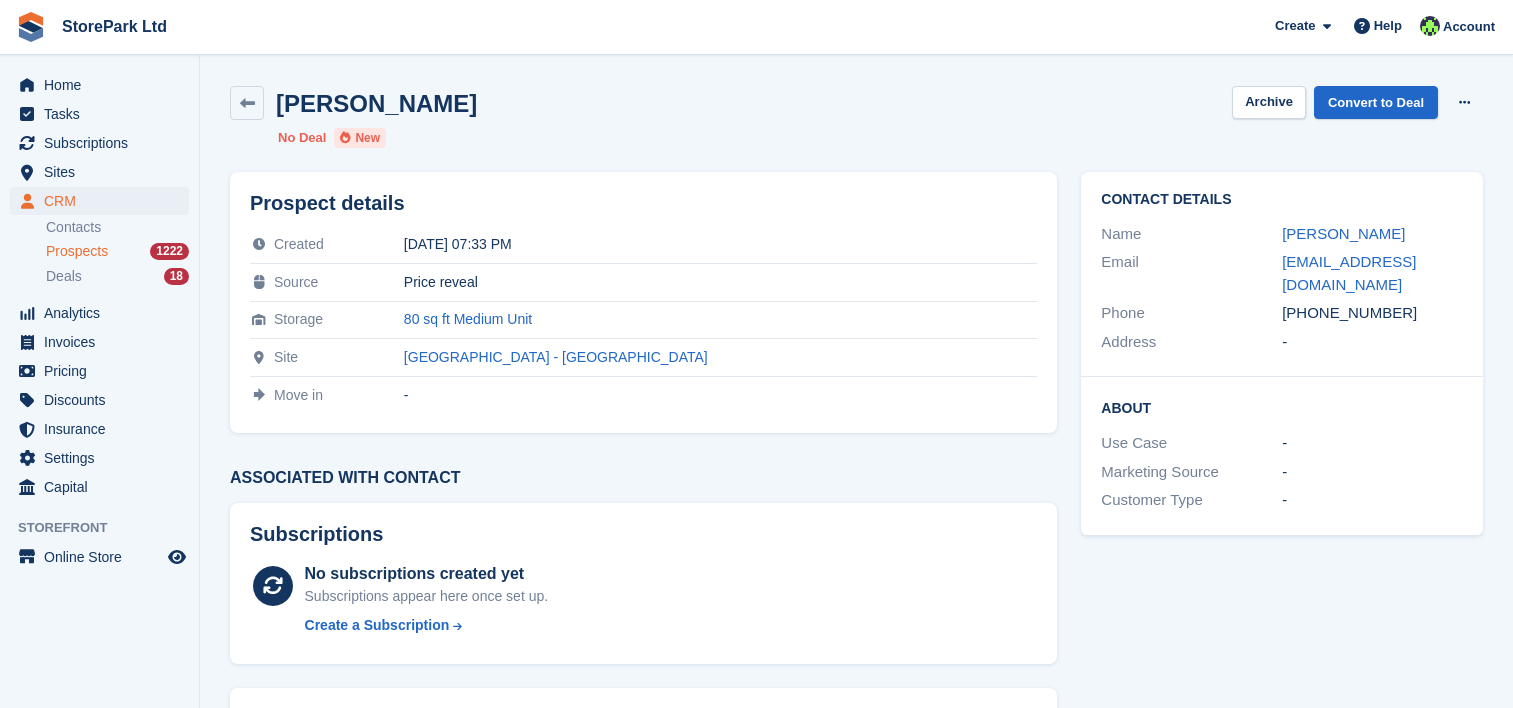 scroll, scrollTop: 0, scrollLeft: 0, axis: both 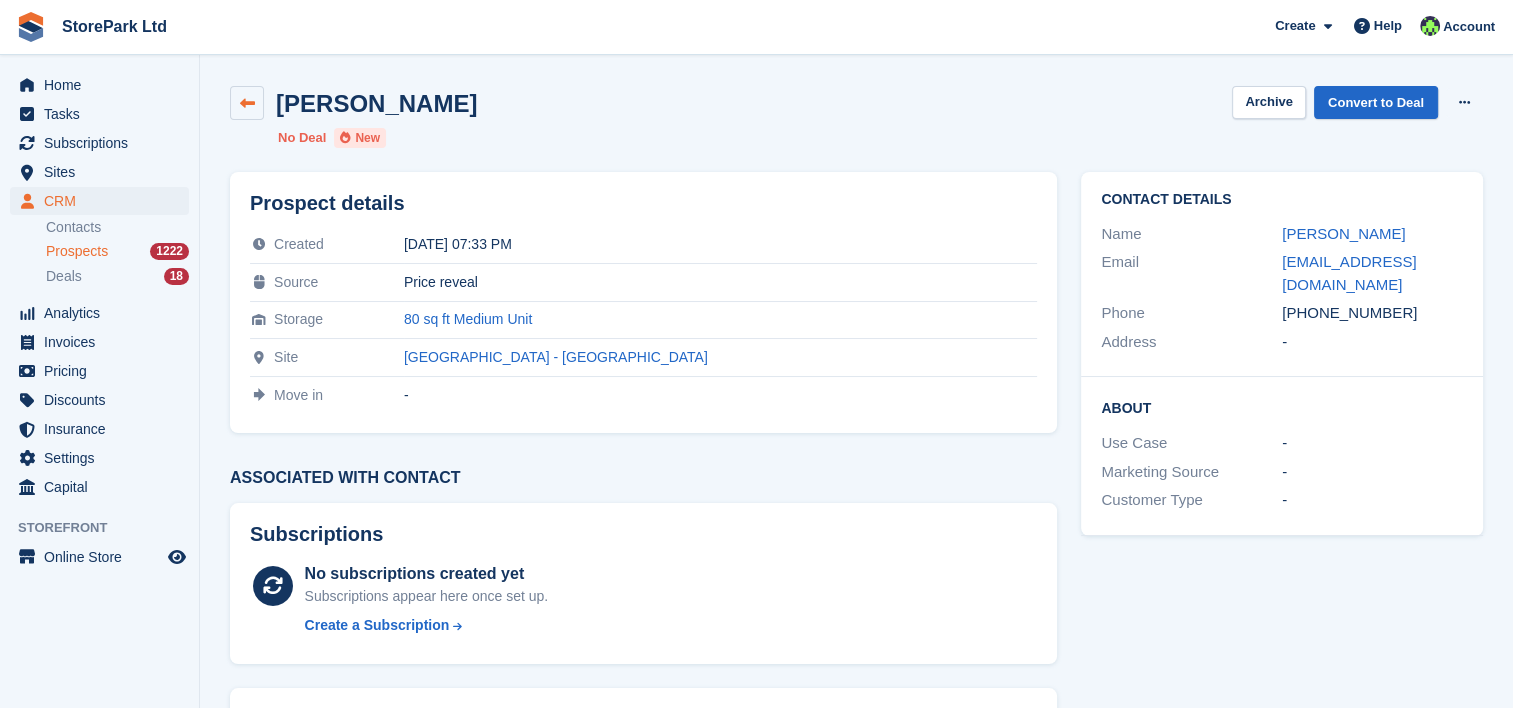 click at bounding box center (247, 103) 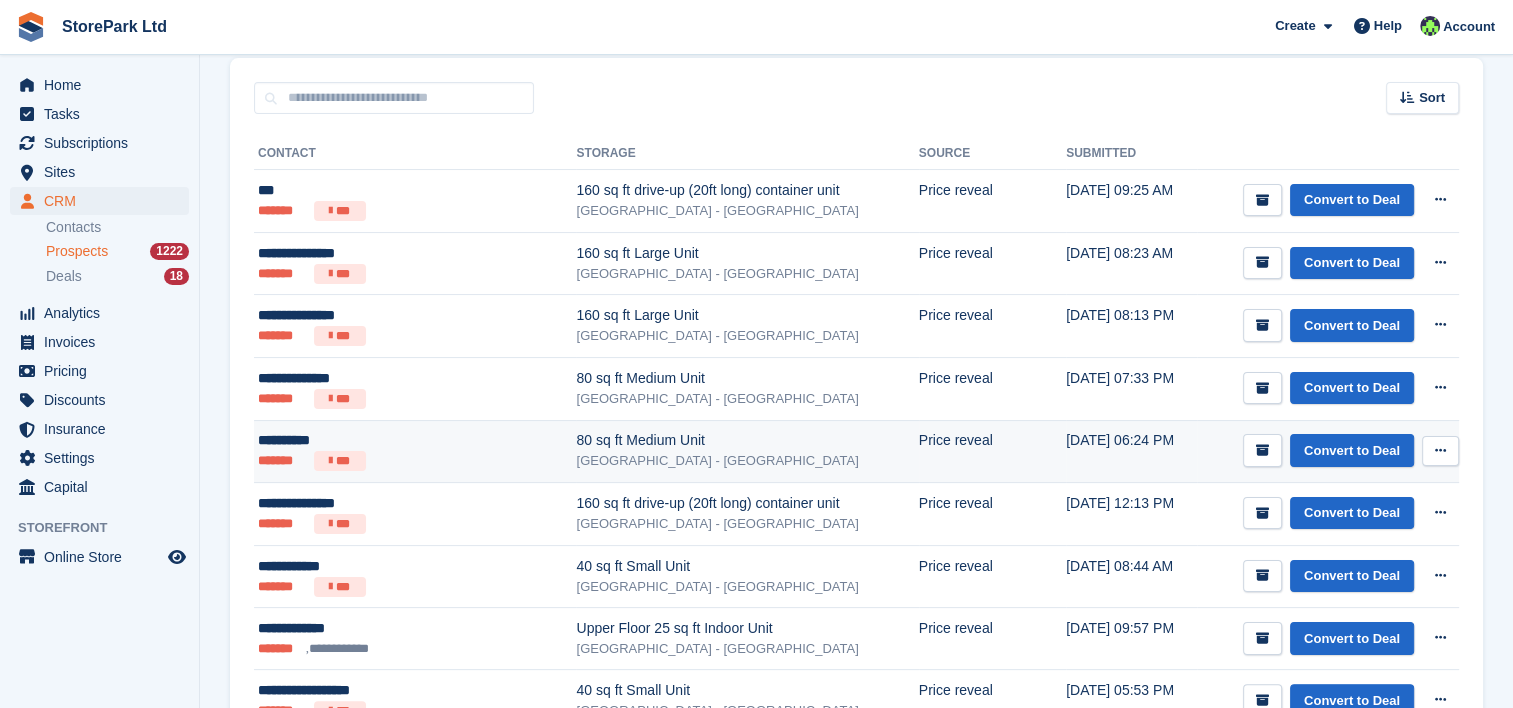 scroll, scrollTop: 280, scrollLeft: 0, axis: vertical 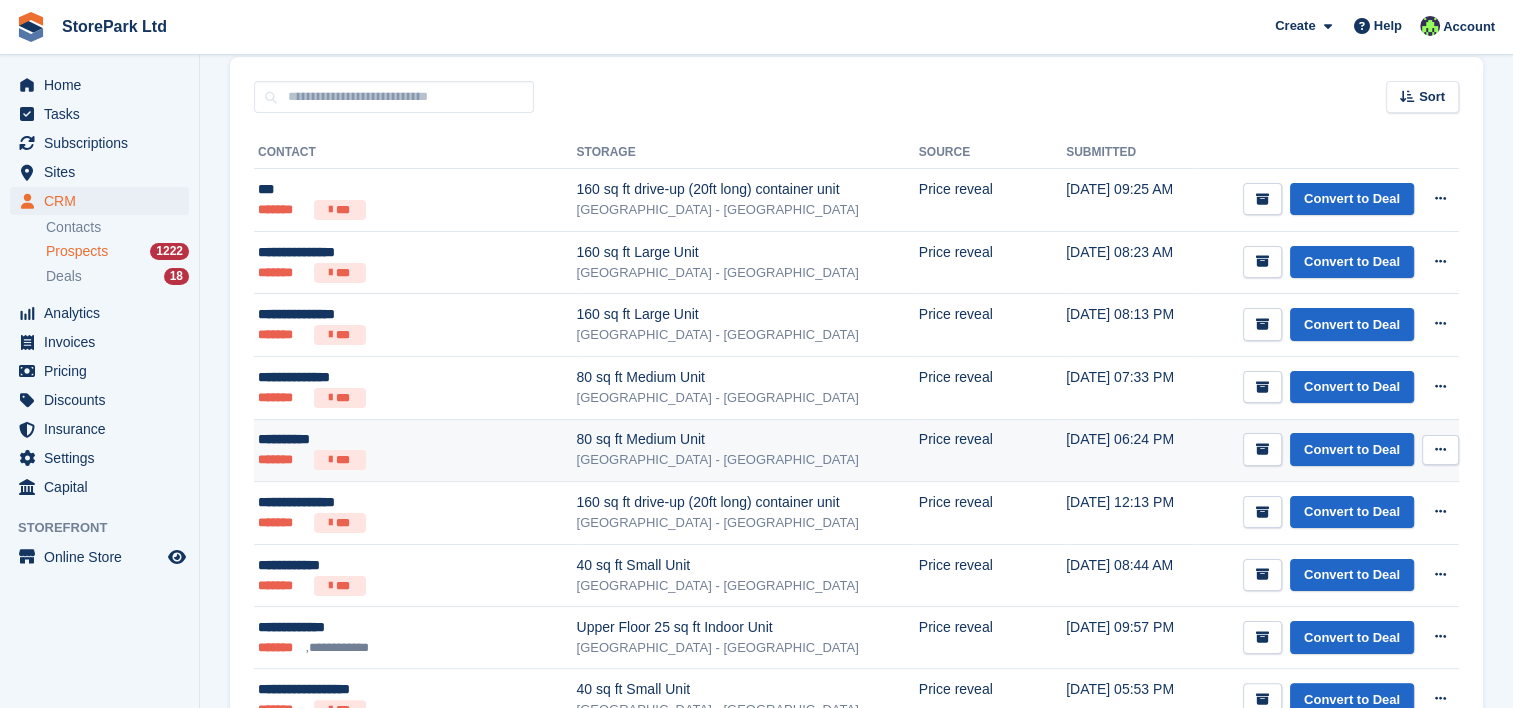 click on "80 sq ft Medium Unit" at bounding box center (747, 439) 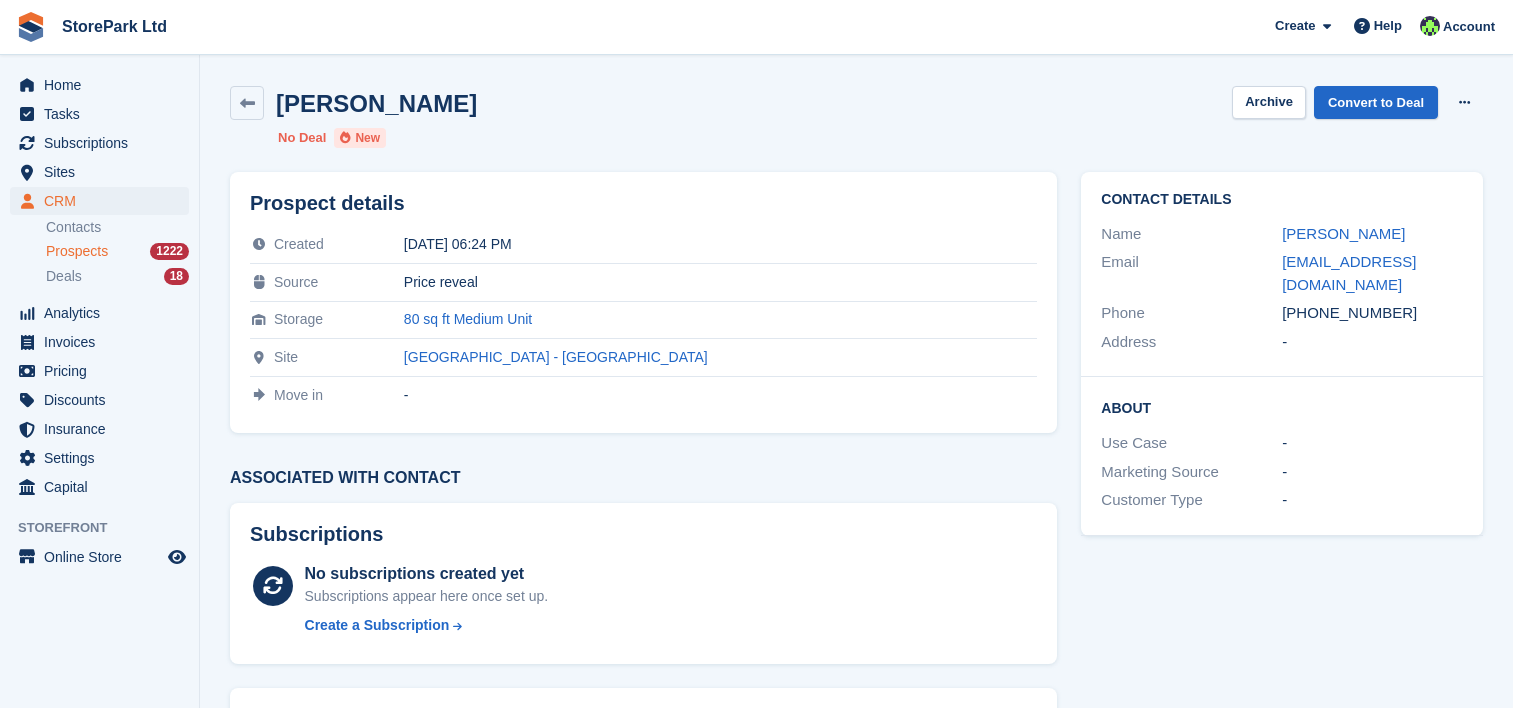 scroll, scrollTop: 0, scrollLeft: 0, axis: both 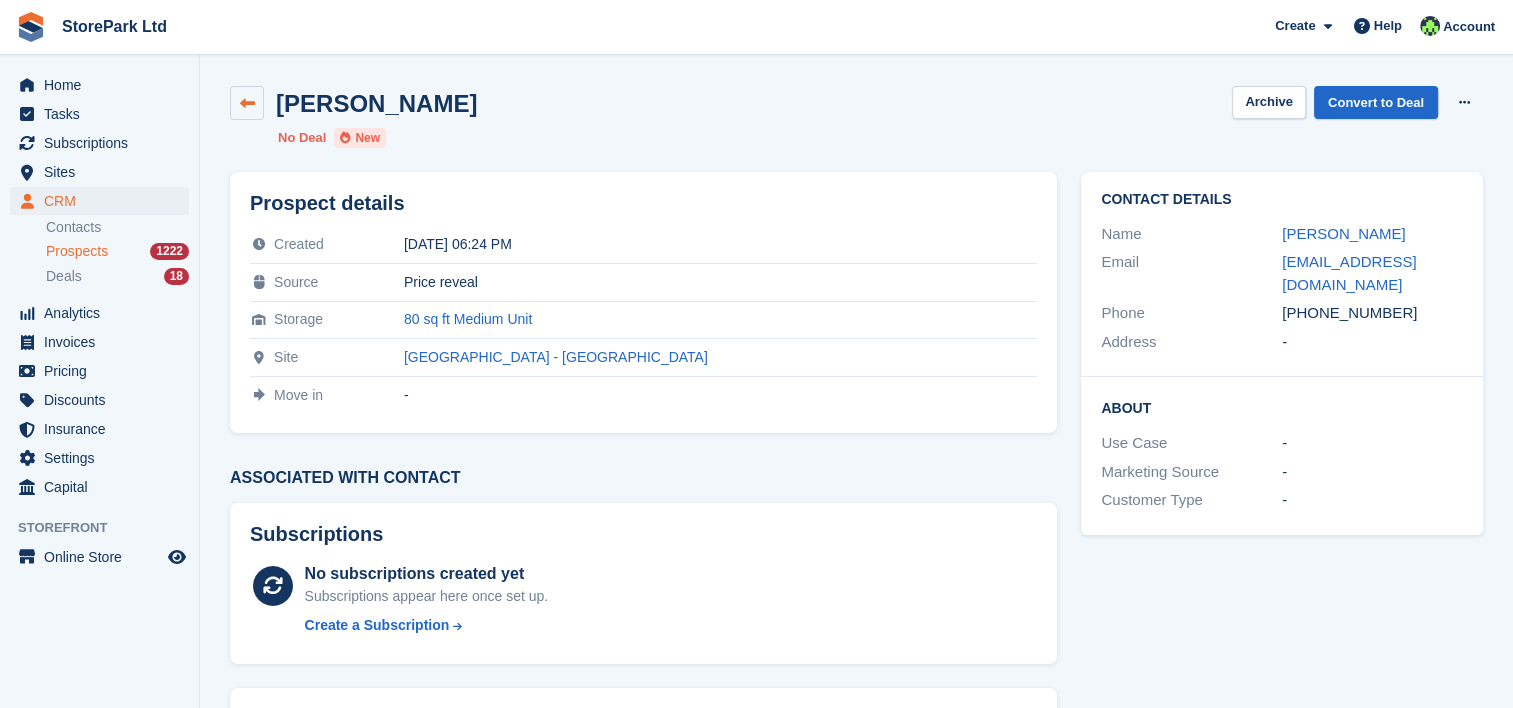 drag, startPoint x: 274, startPoint y: 112, endPoint x: 248, endPoint y: 108, distance: 26.305893 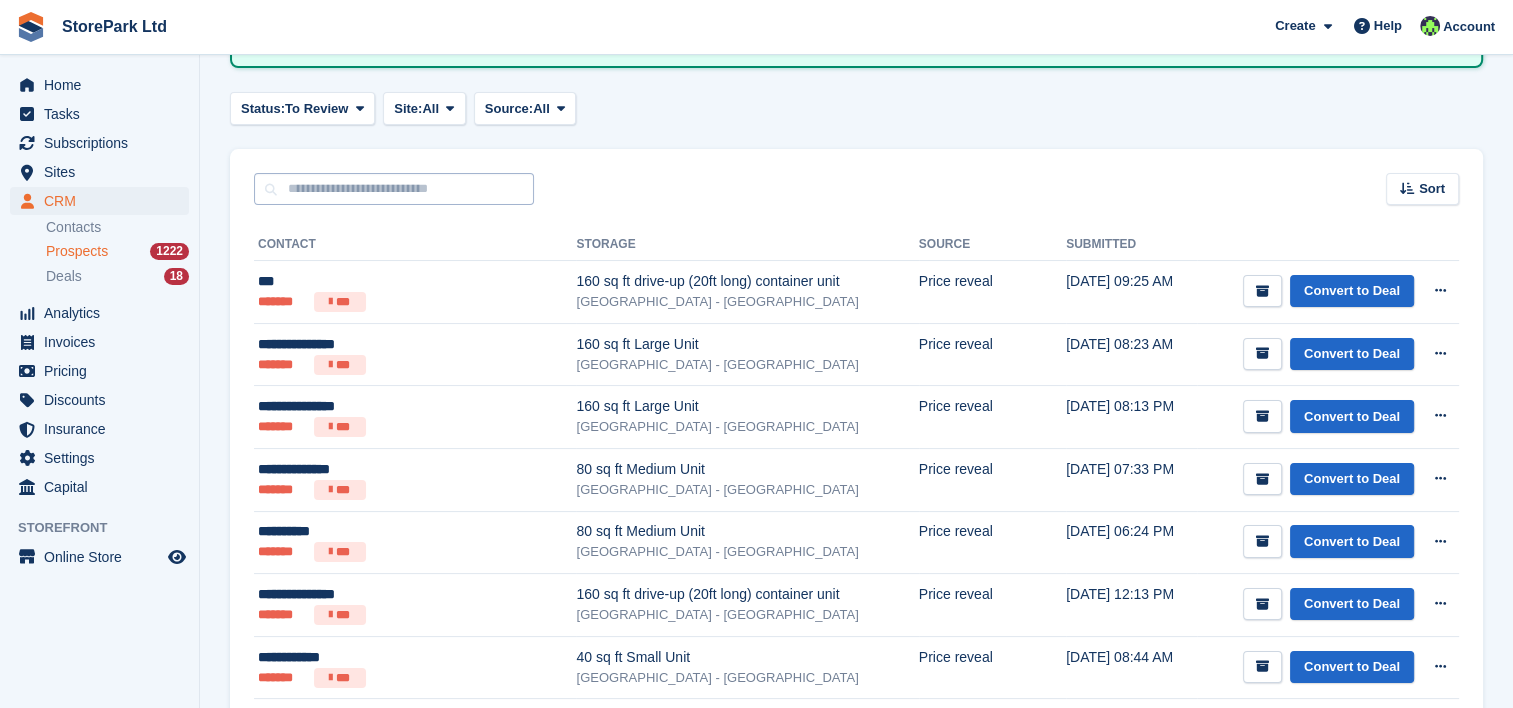 scroll, scrollTop: 202, scrollLeft: 0, axis: vertical 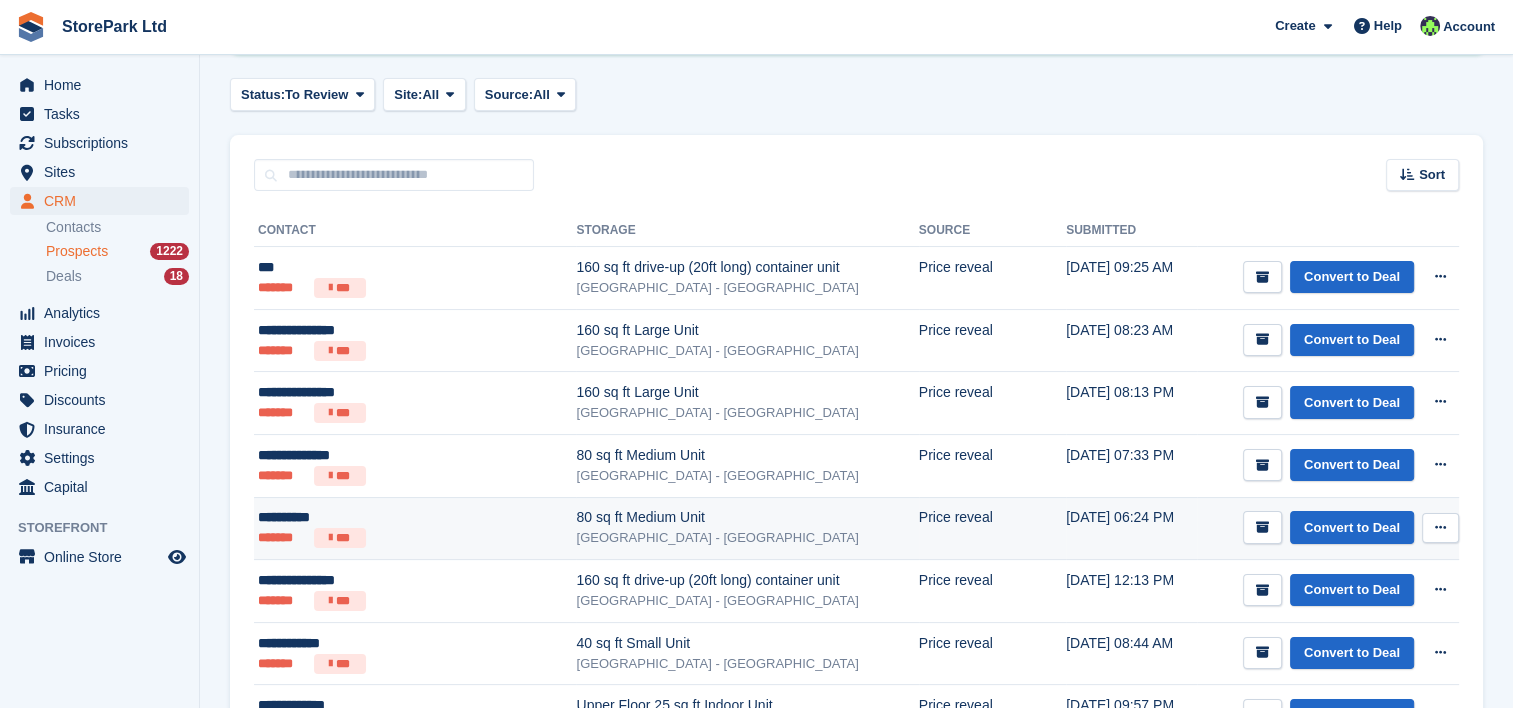 click on "80 sq ft Medium Unit" at bounding box center (747, 517) 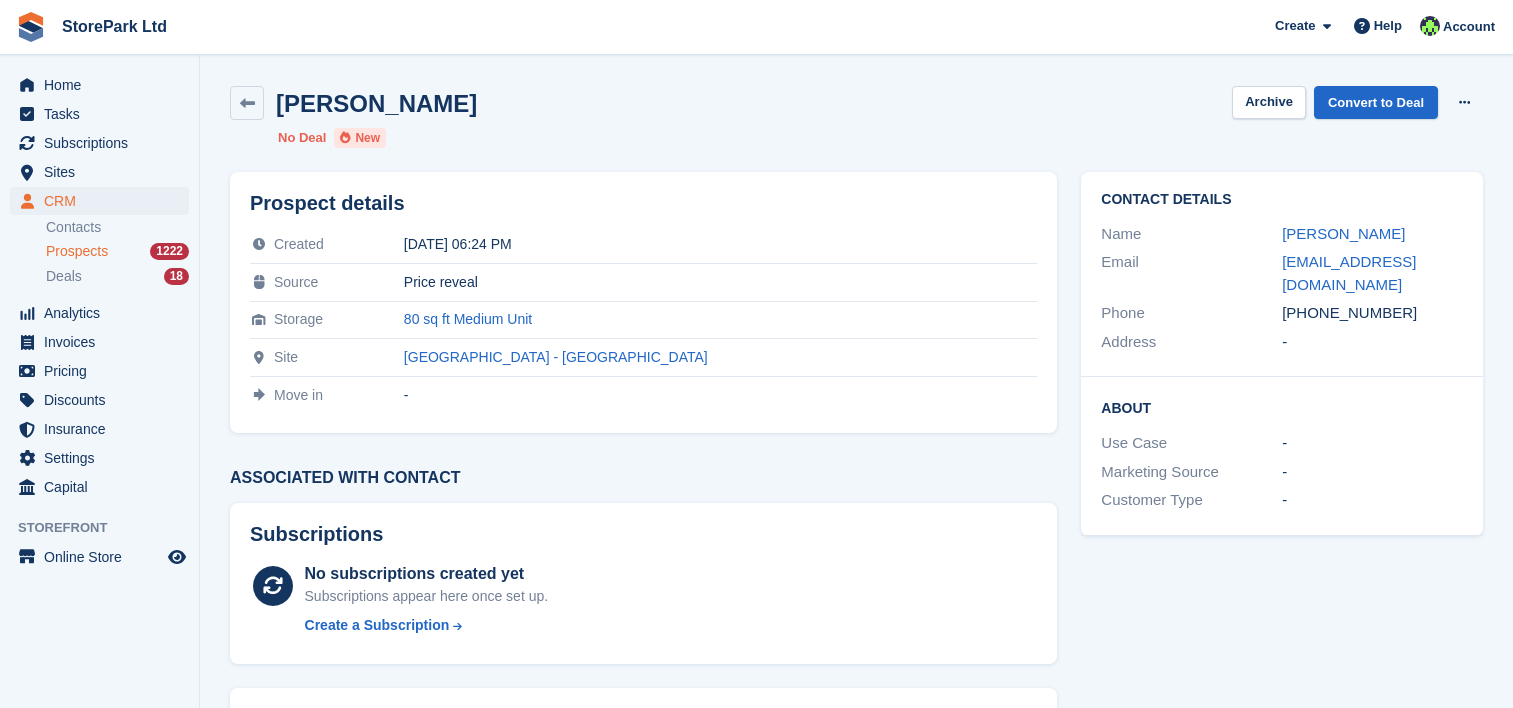 scroll, scrollTop: 0, scrollLeft: 0, axis: both 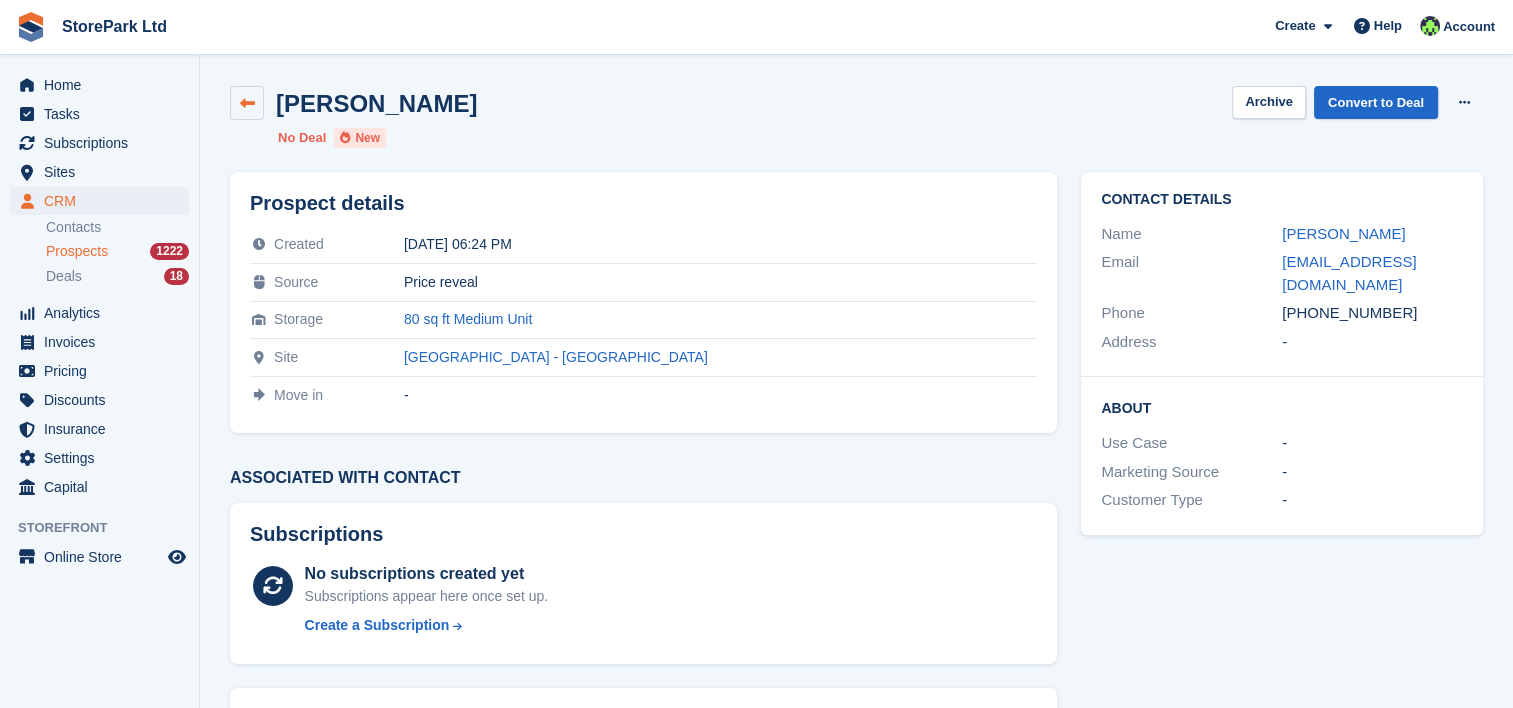 click at bounding box center (247, 103) 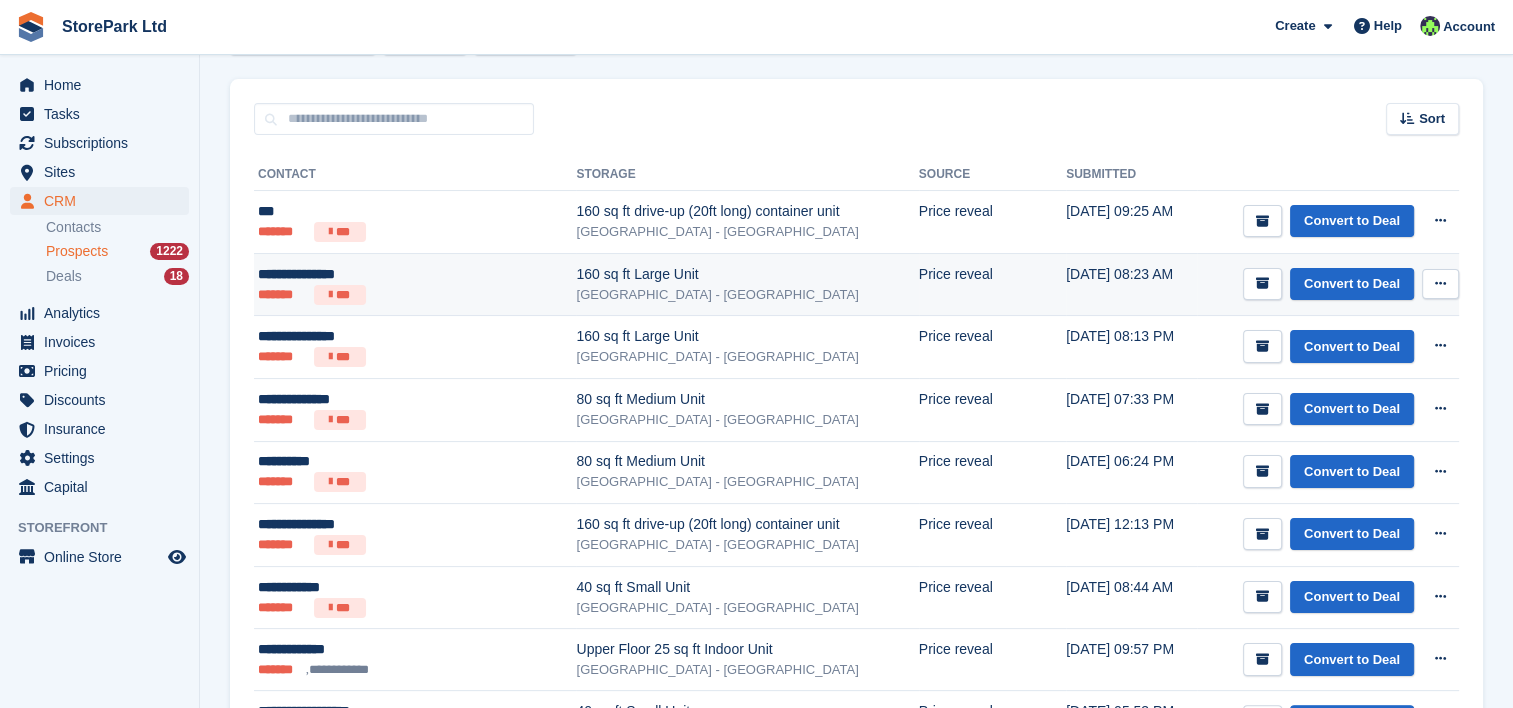 scroll, scrollTop: 259, scrollLeft: 0, axis: vertical 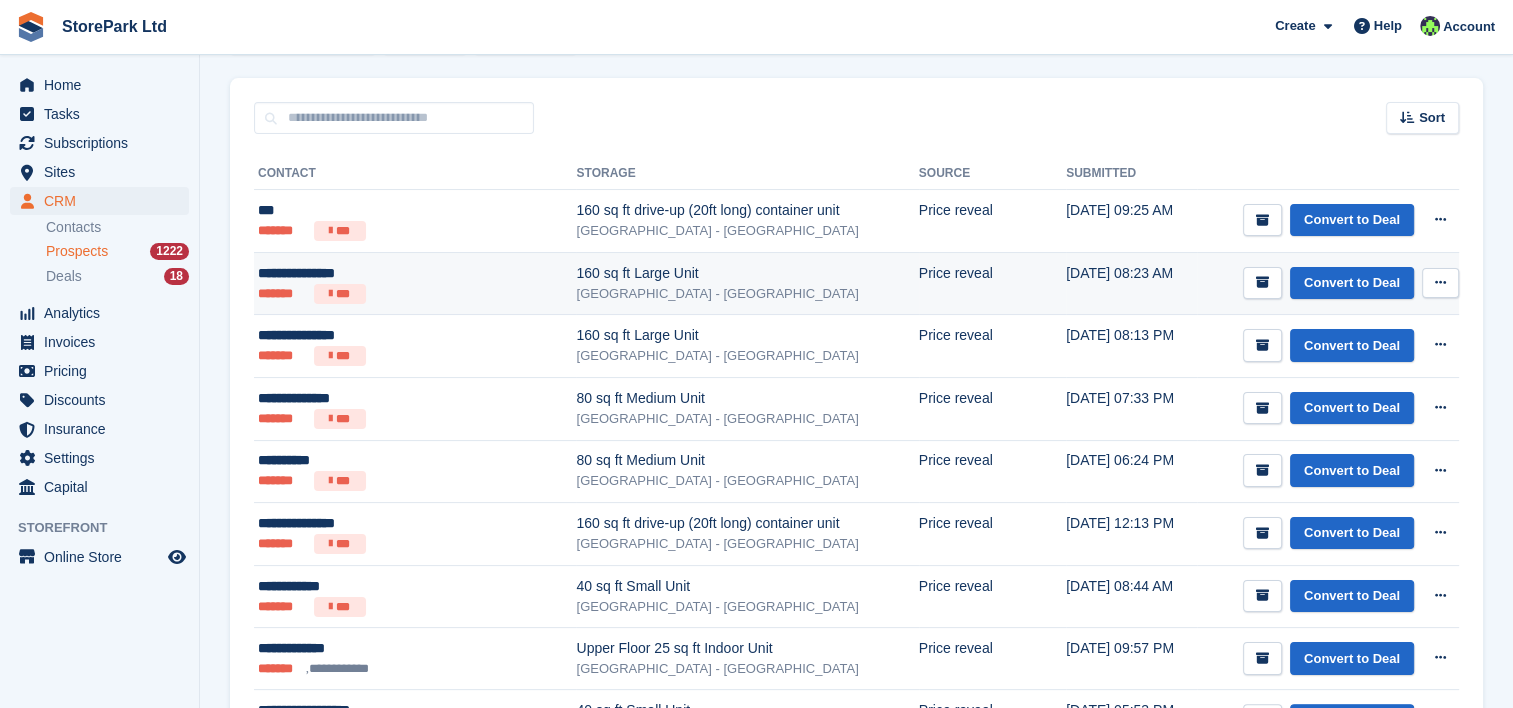 click on "160 sq ft Large Unit" at bounding box center (747, 273) 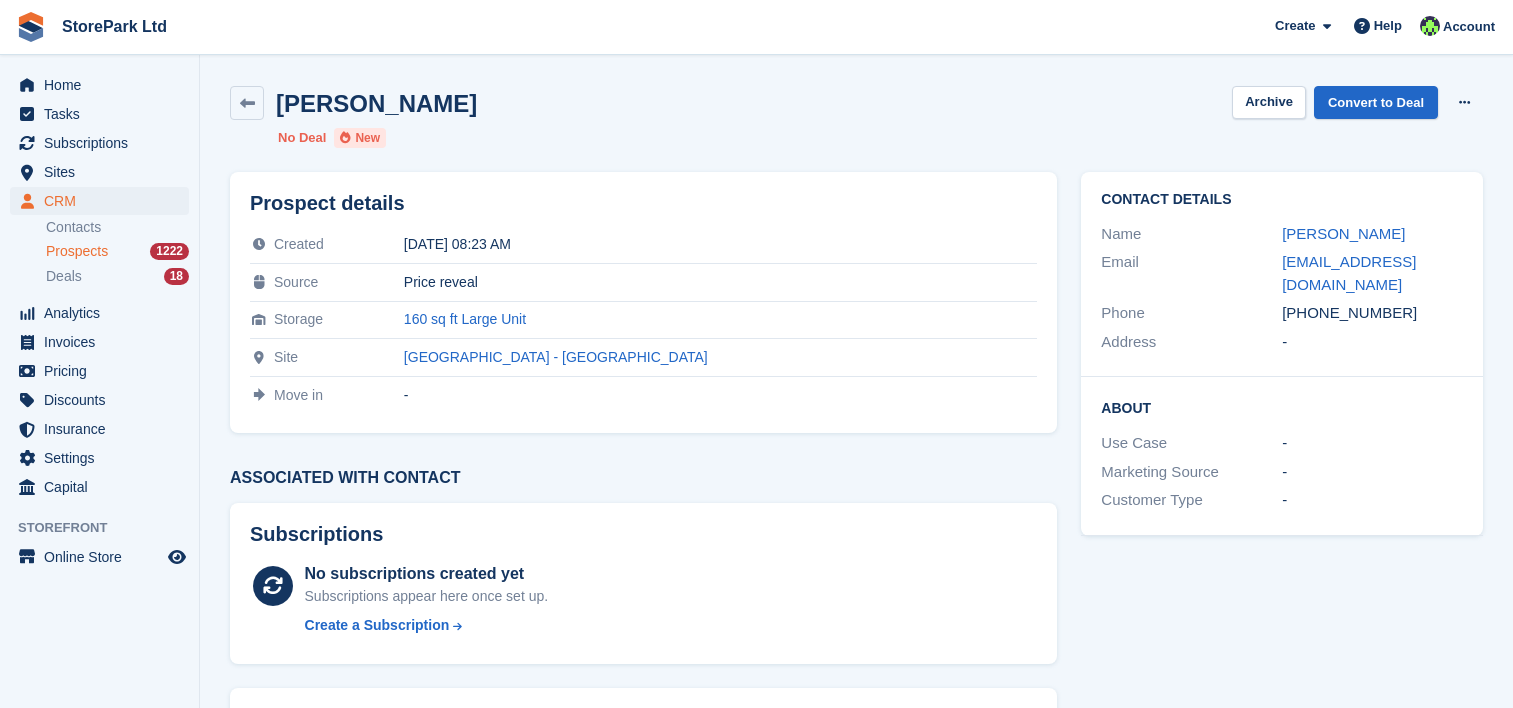 scroll, scrollTop: 0, scrollLeft: 0, axis: both 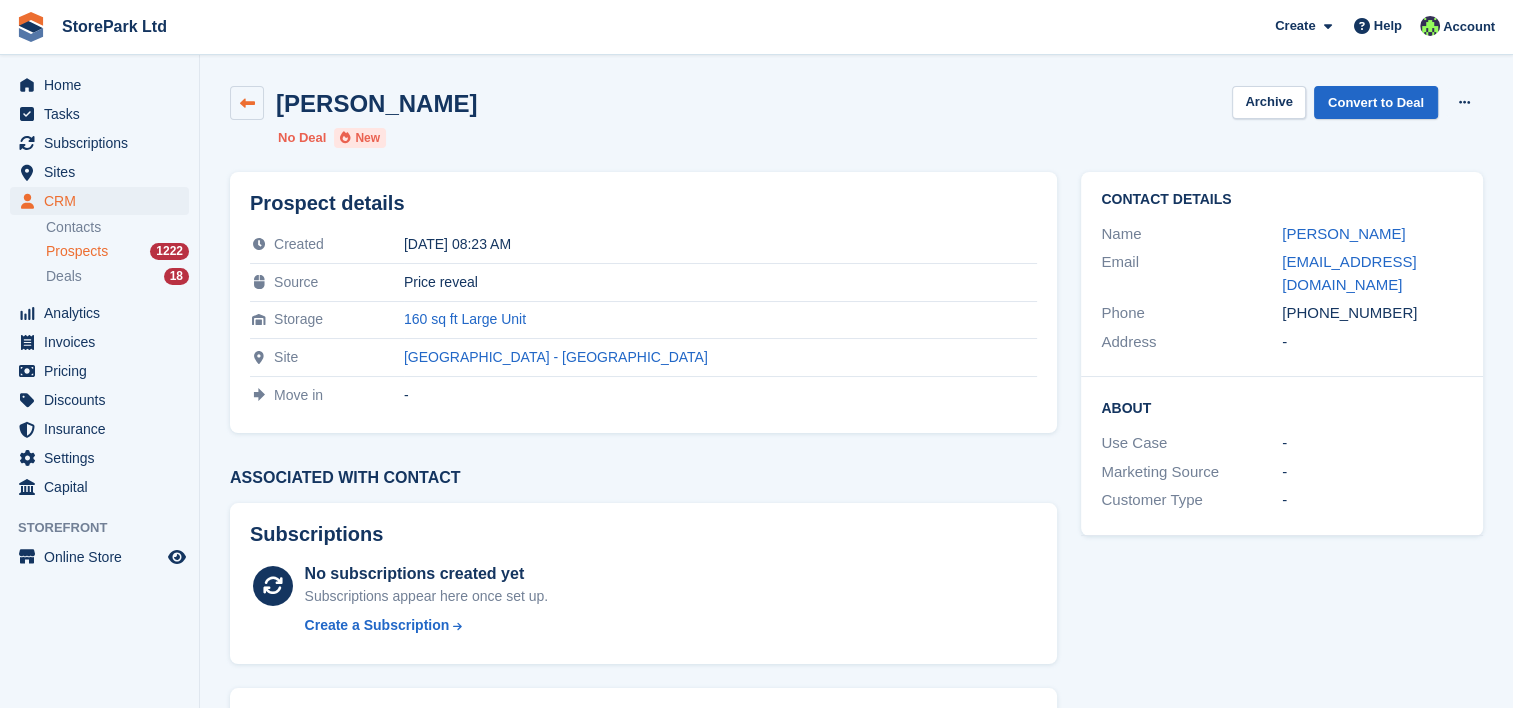 click at bounding box center (247, 103) 